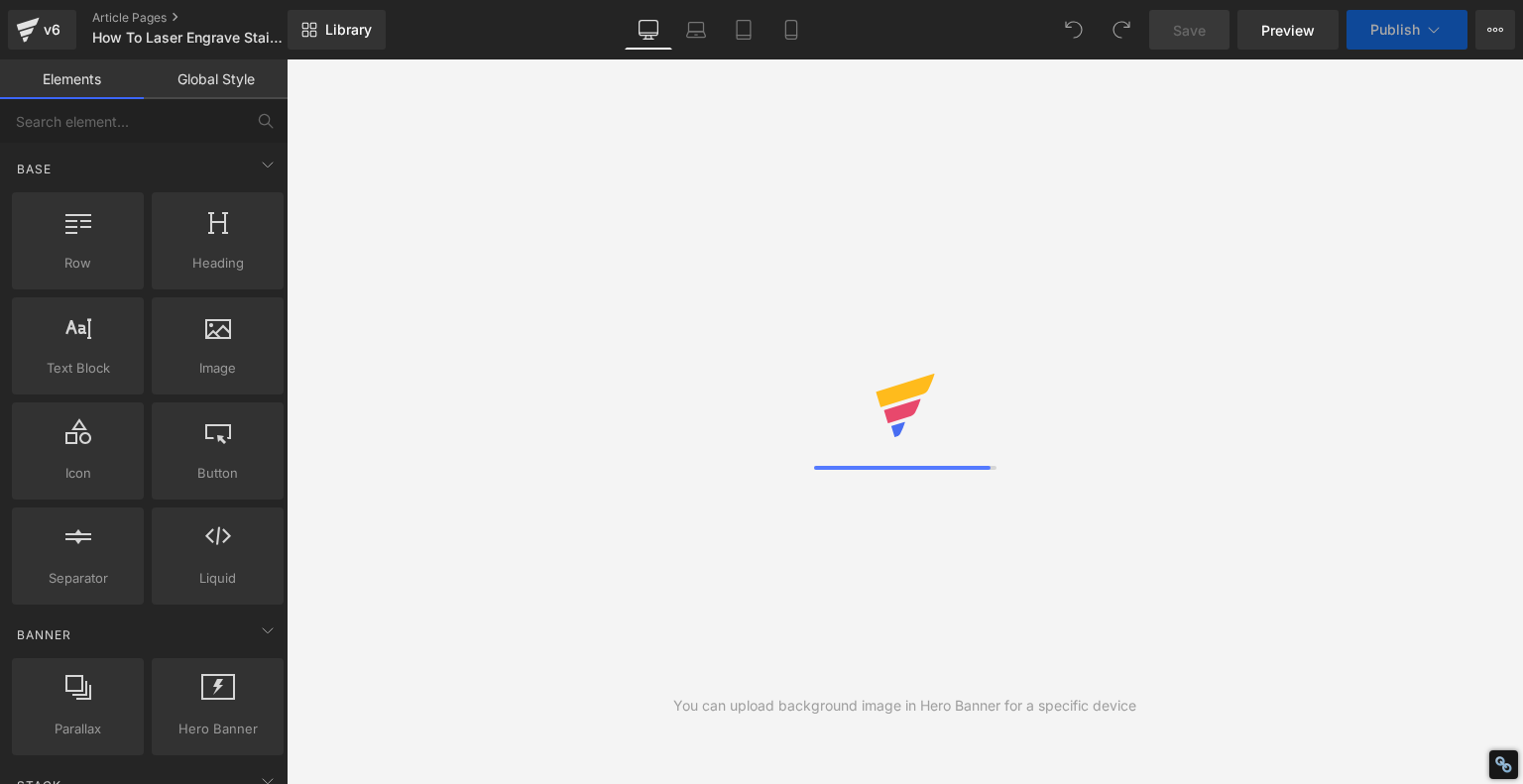 scroll, scrollTop: 0, scrollLeft: 0, axis: both 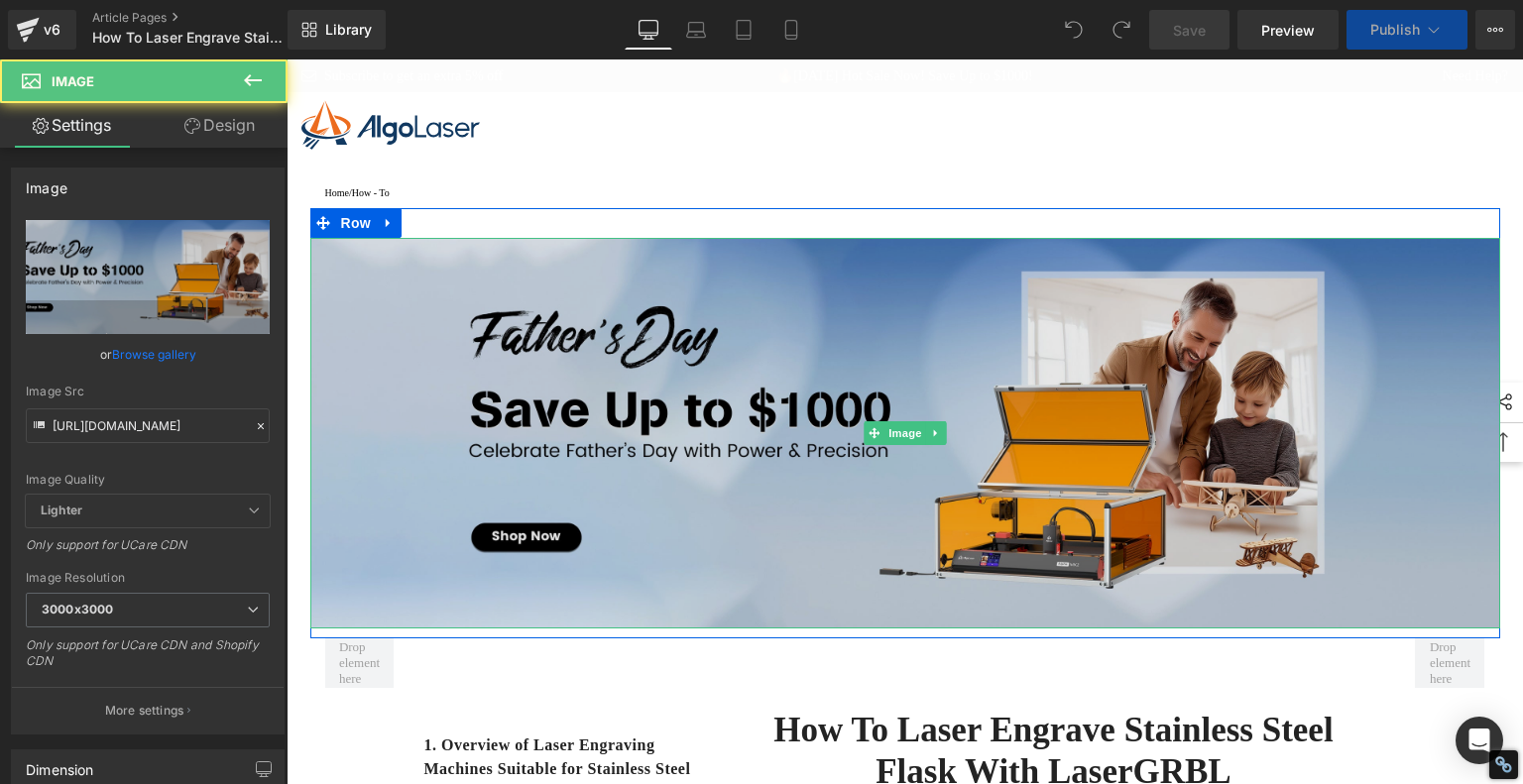 click at bounding box center (905, 433) 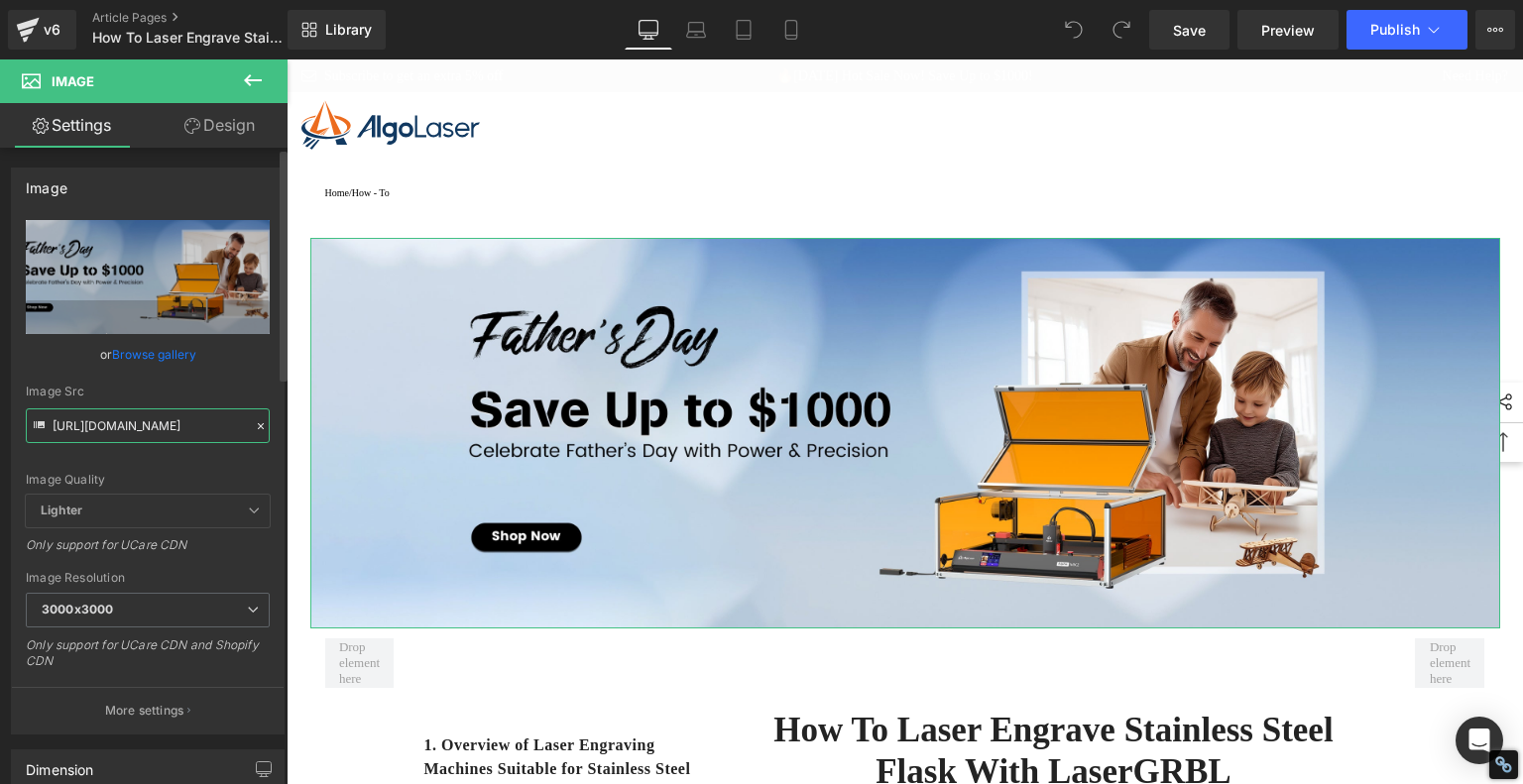 click on "[URL][DOMAIN_NAME]" at bounding box center (148, 425) 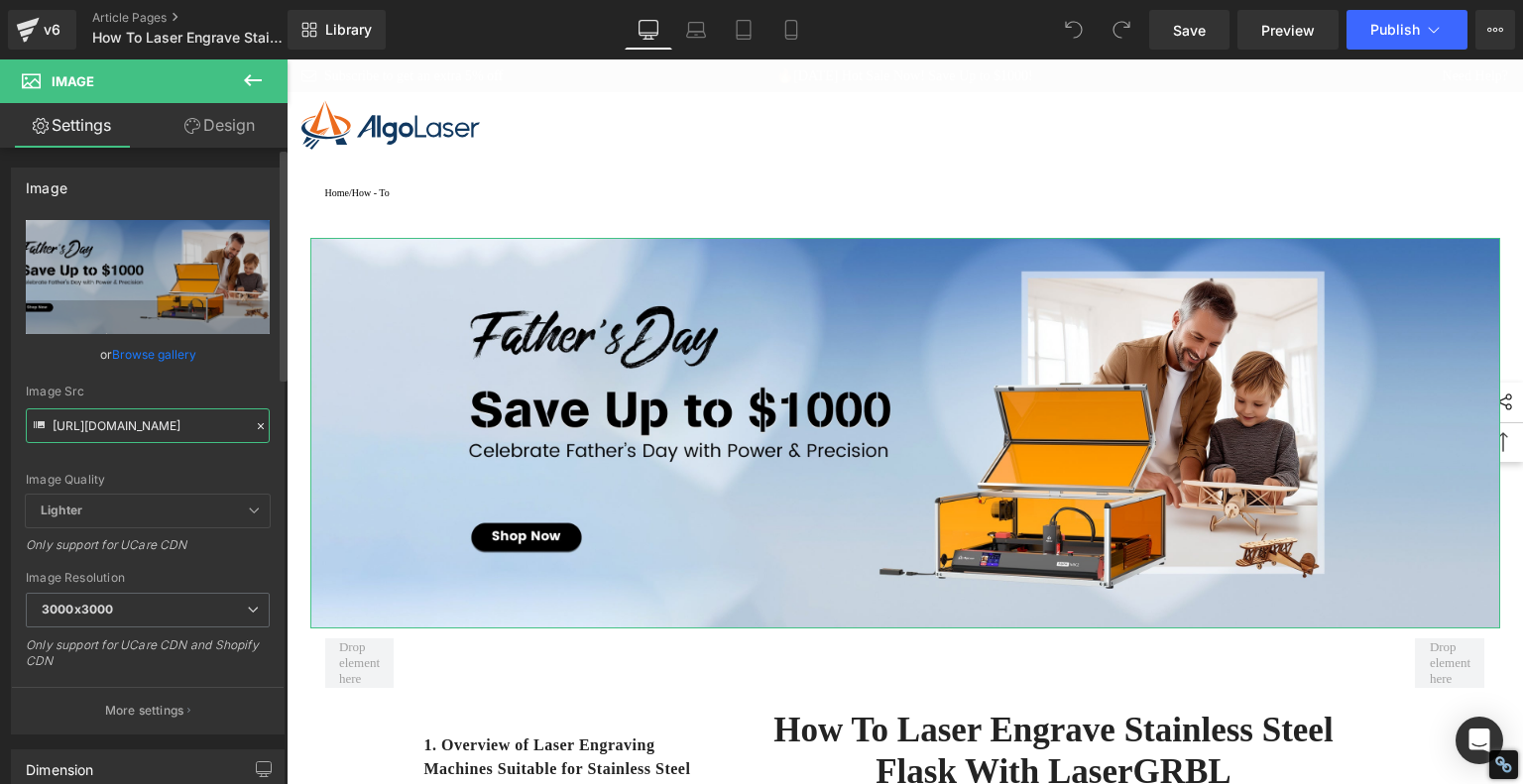 click on "[URL][DOMAIN_NAME]" at bounding box center (148, 425) 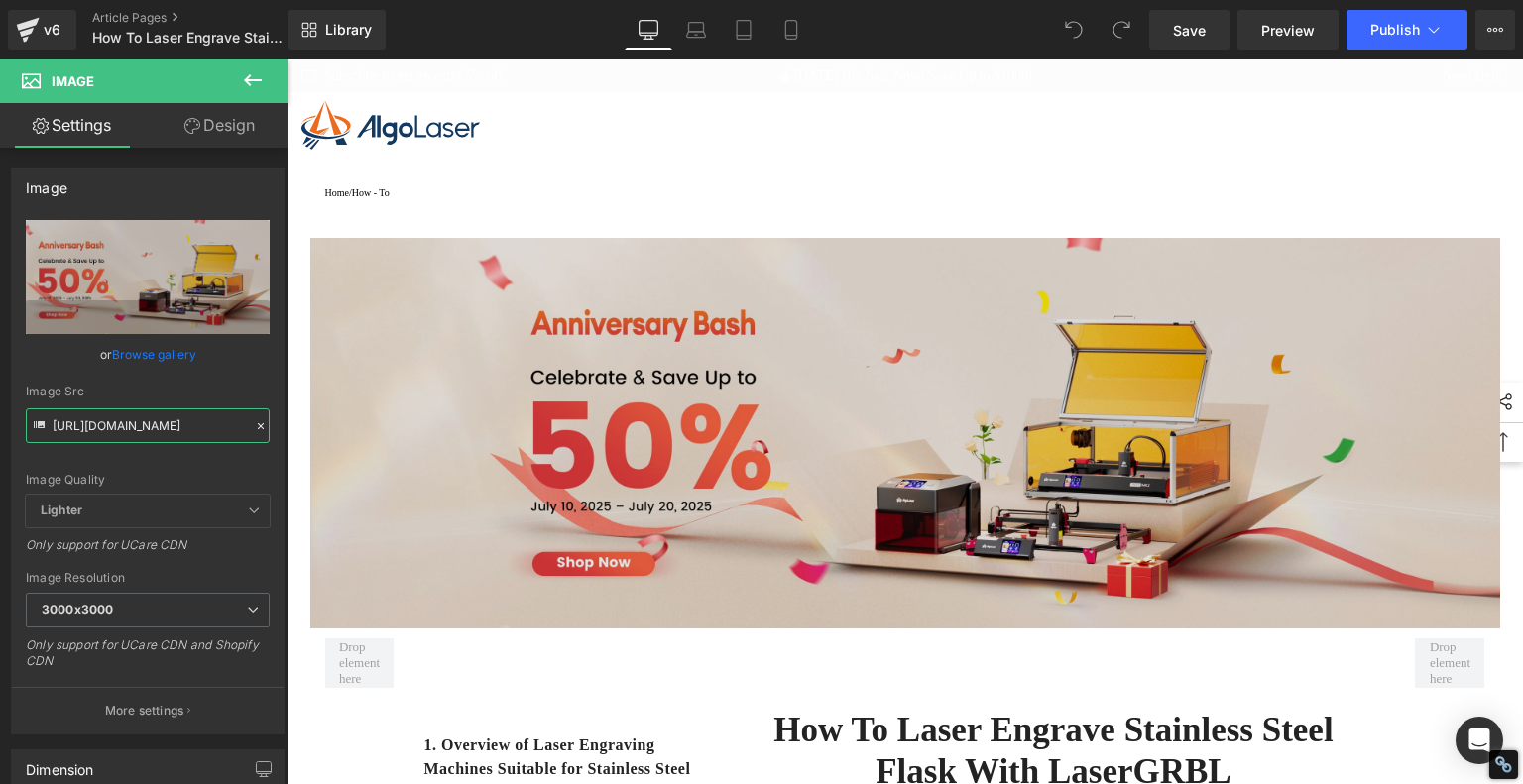 scroll, scrollTop: 0, scrollLeft: 0, axis: both 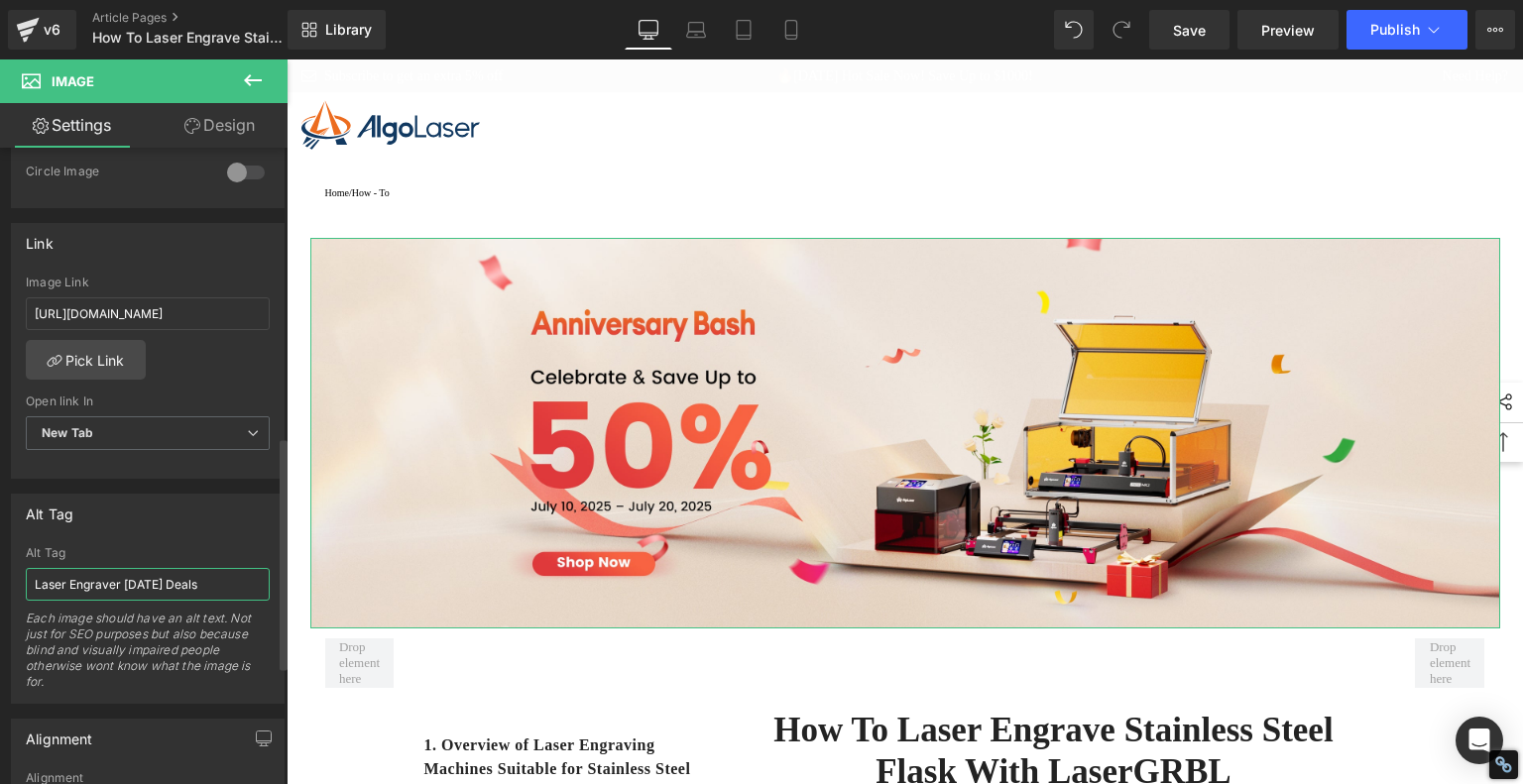 click on "Laser Engraver [DATE] Deals" at bounding box center (148, 584) 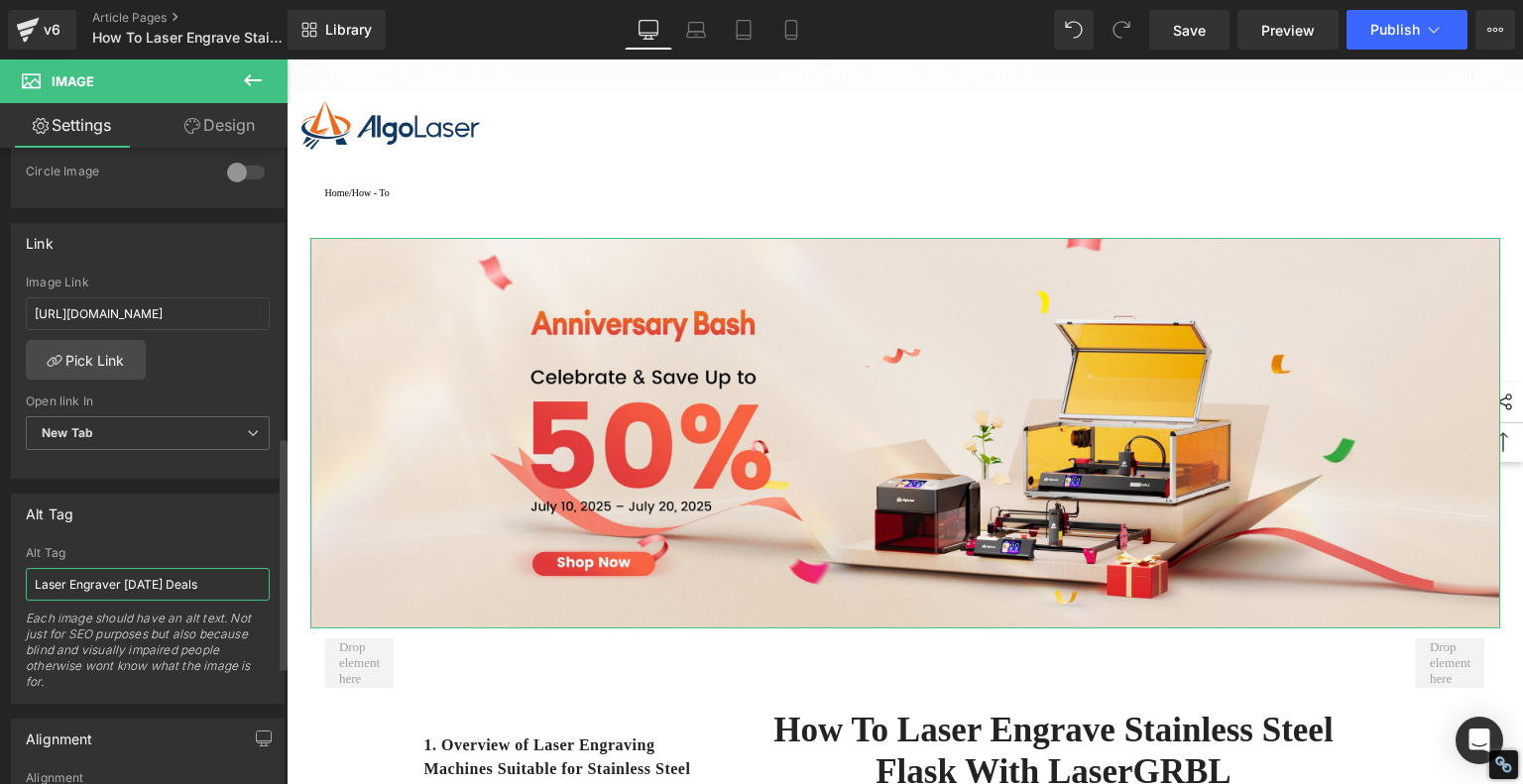 click on "Laser Engraver [DATE] Deals" at bounding box center (148, 584) 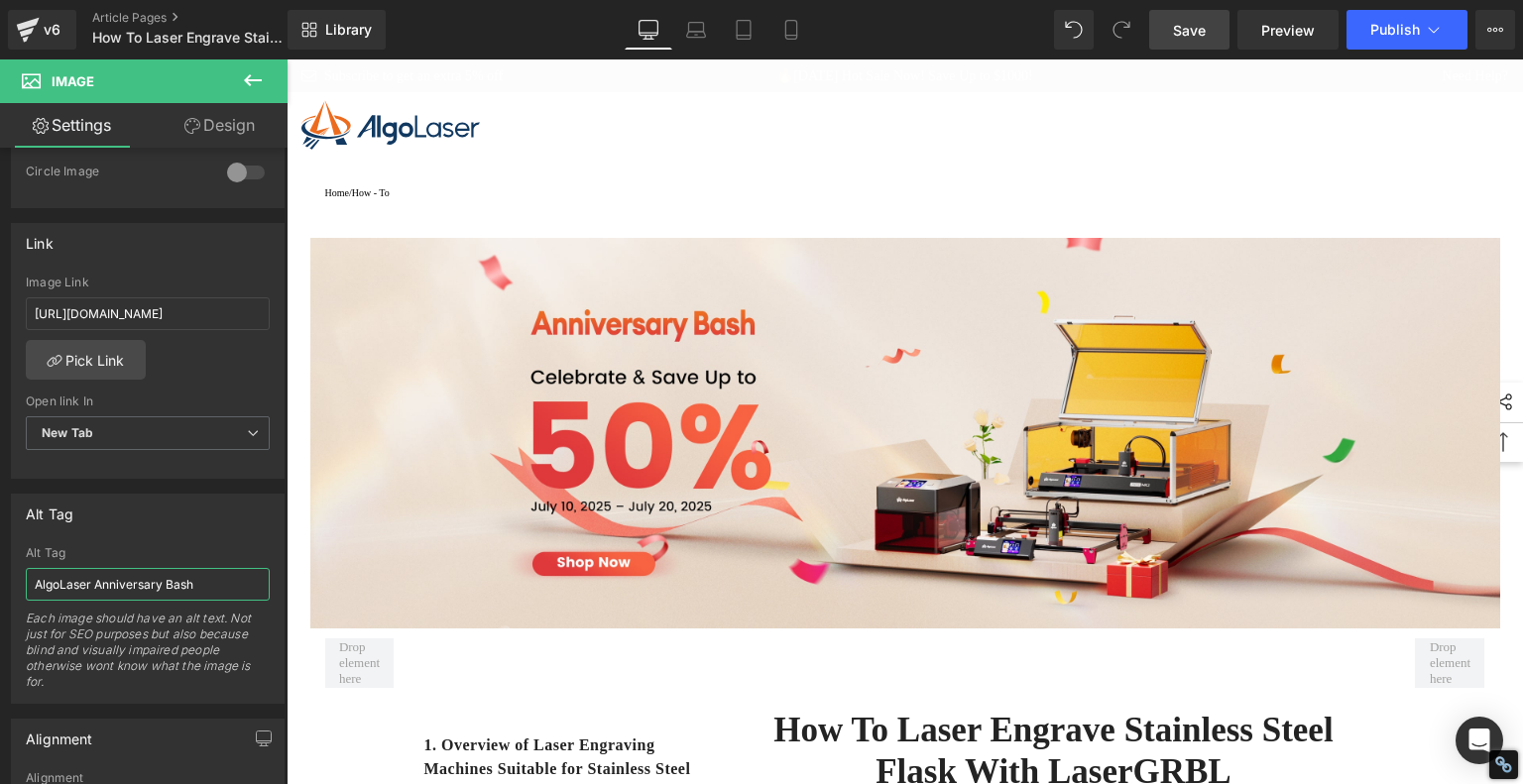 type on "AlgoLaser Anniversary Bash" 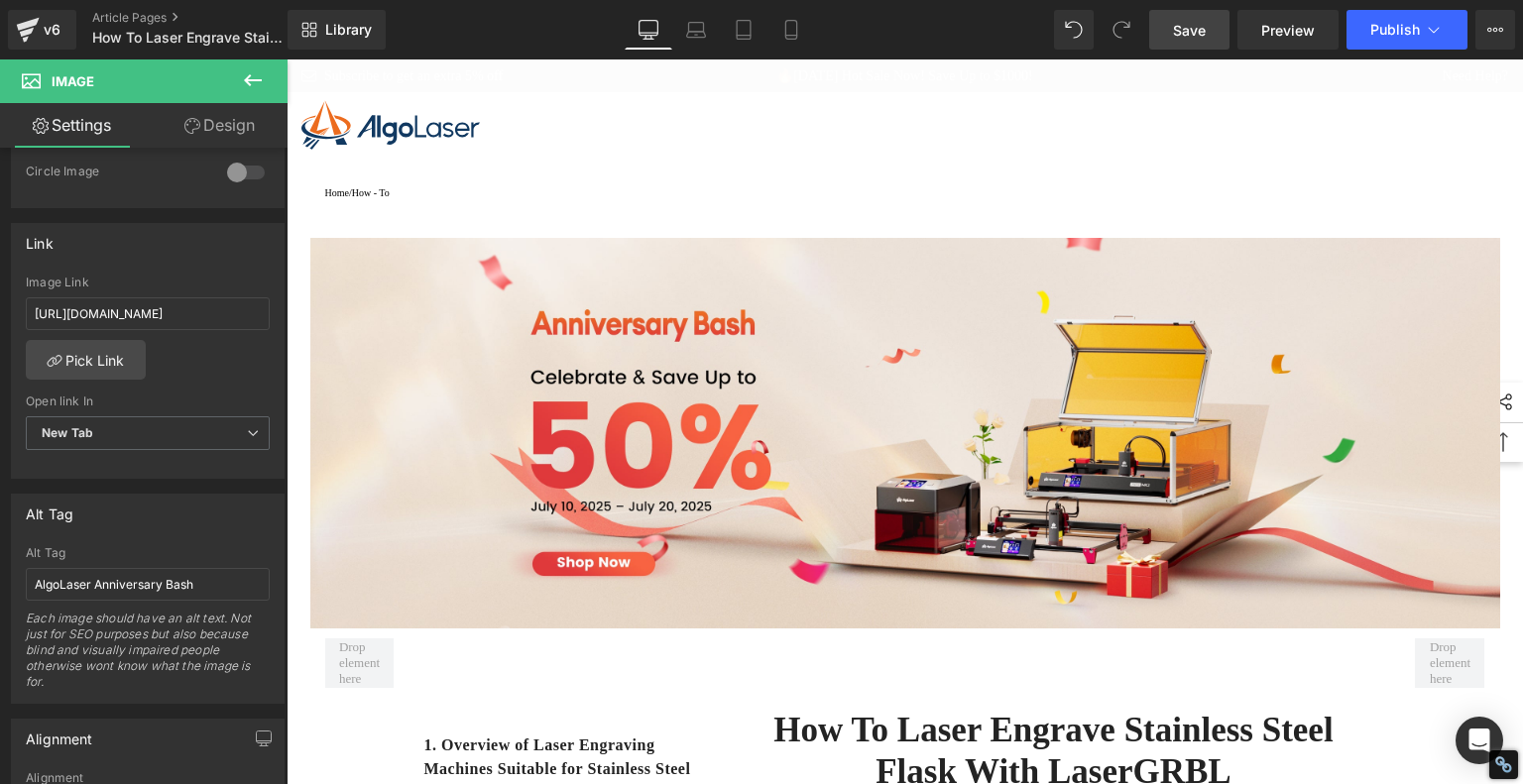 click on "Save" at bounding box center [1189, 30] 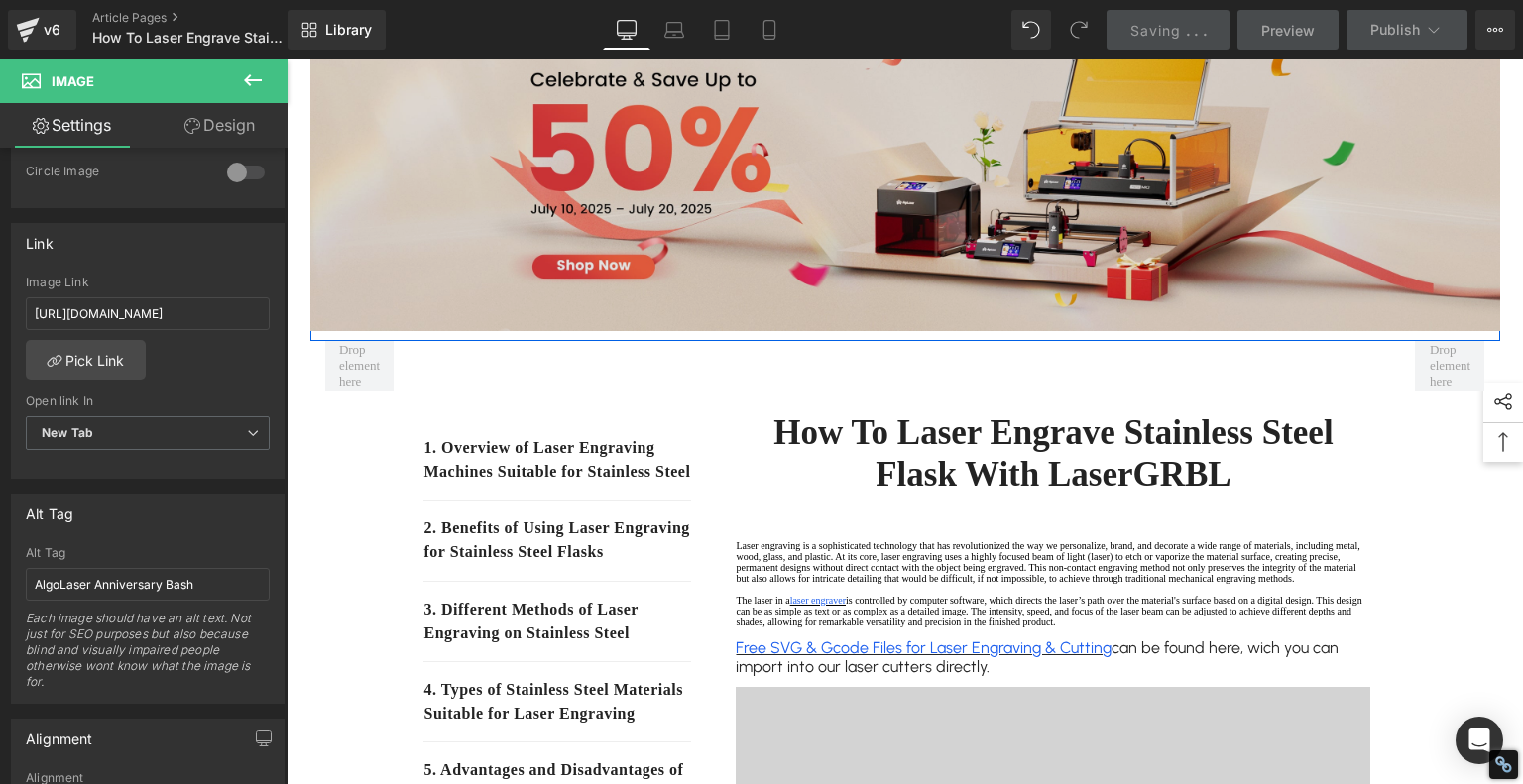 scroll, scrollTop: 99, scrollLeft: 0, axis: vertical 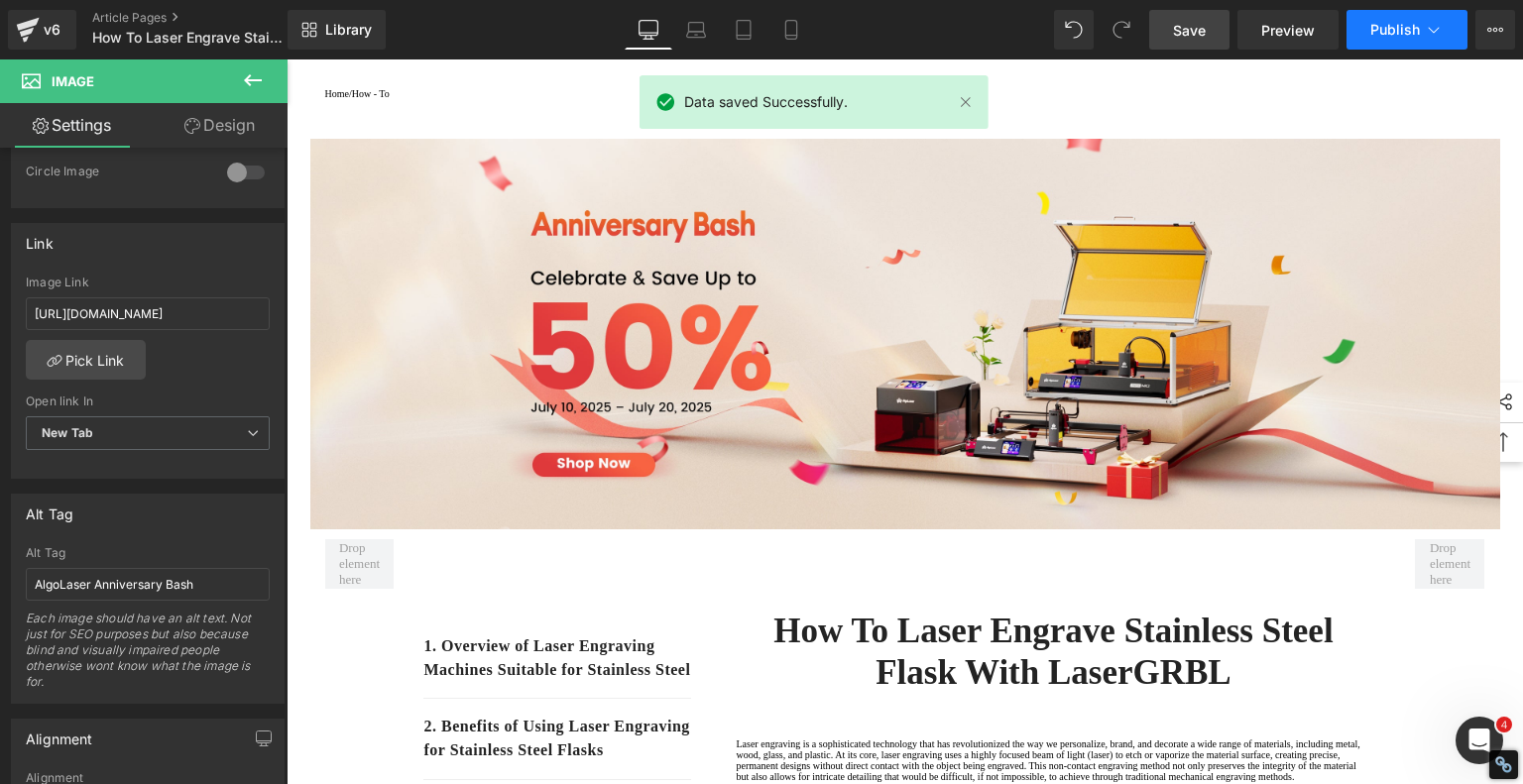click on "Publish" at bounding box center [1395, 30] 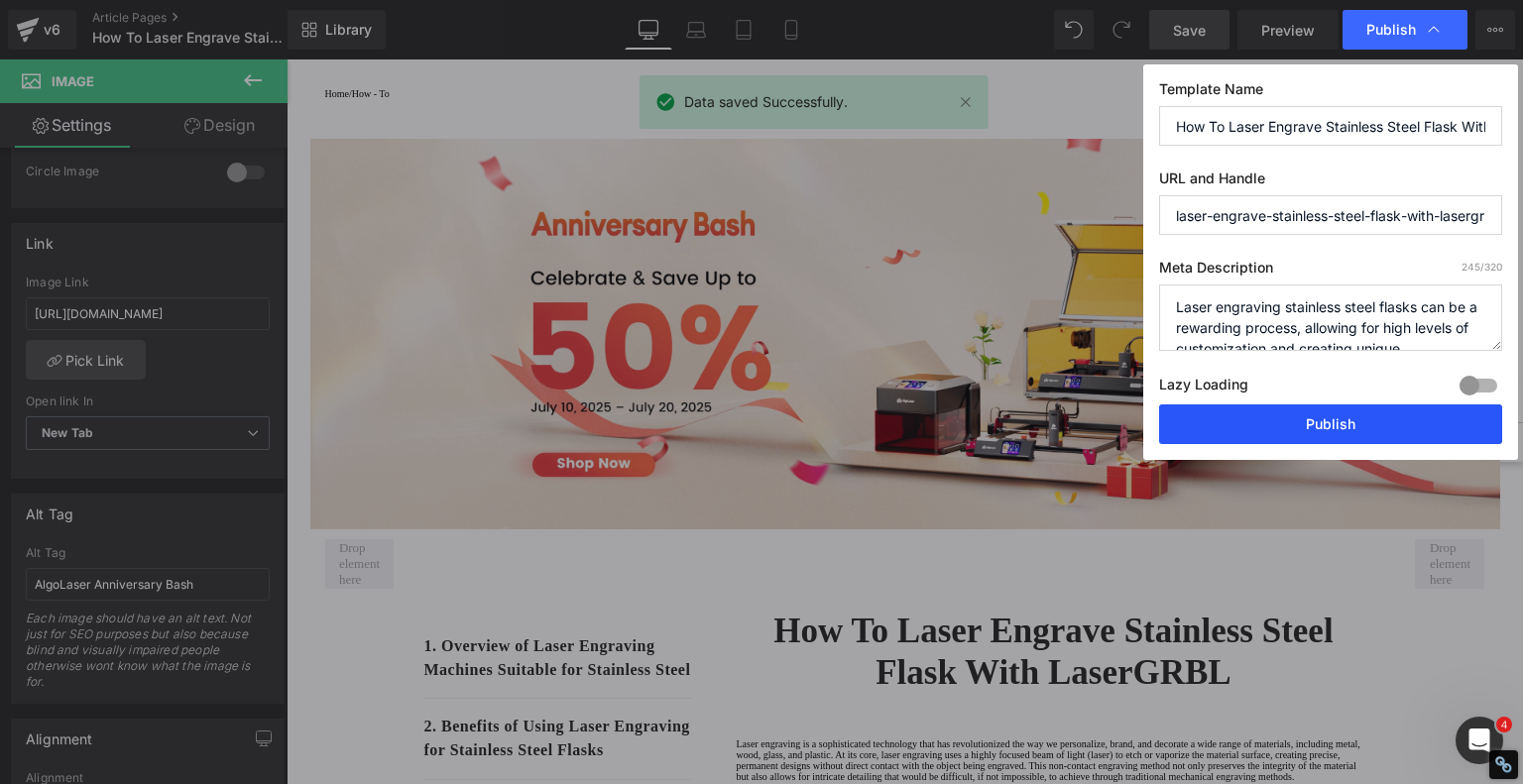click on "Publish" at bounding box center (1331, 424) 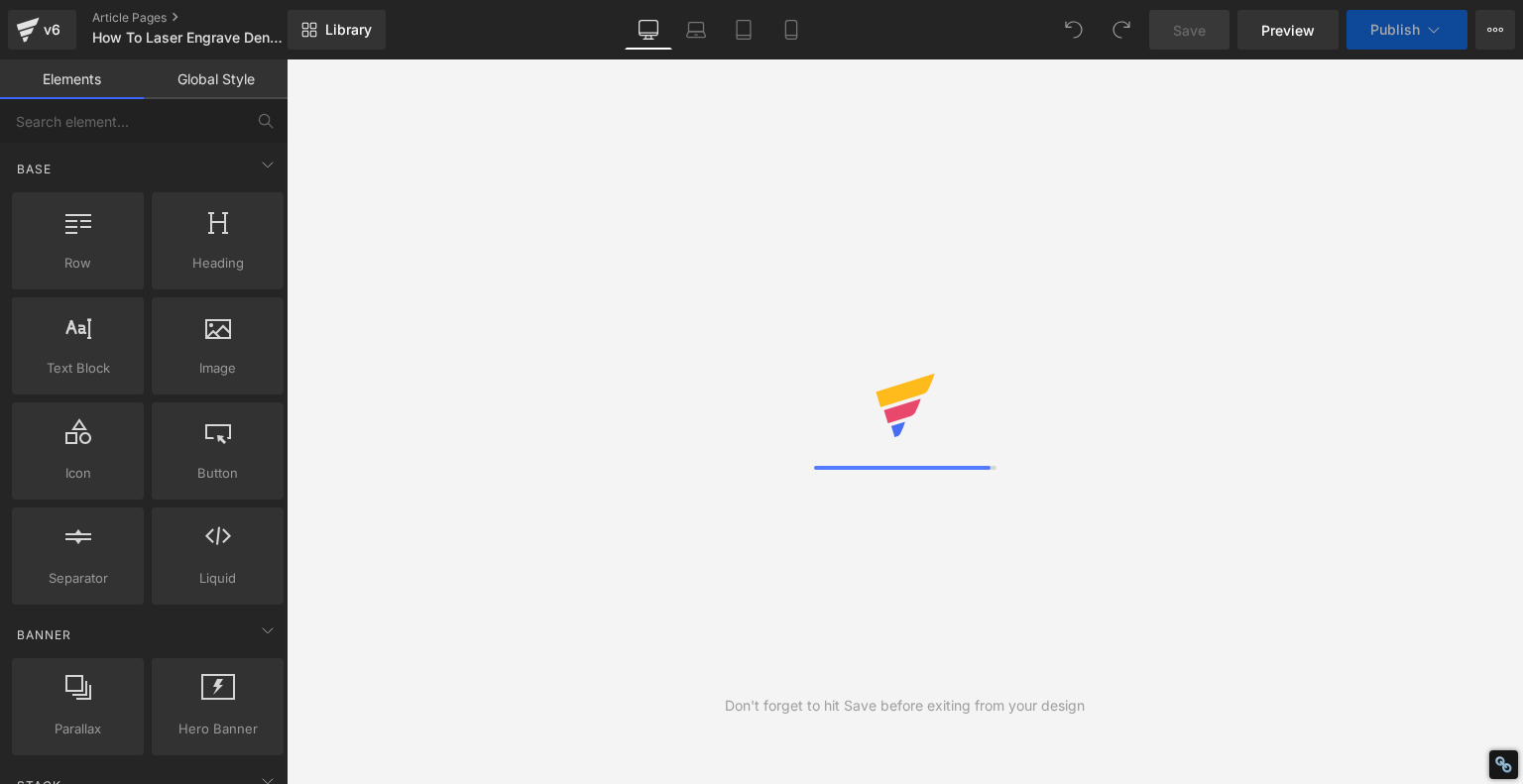 scroll, scrollTop: 0, scrollLeft: 0, axis: both 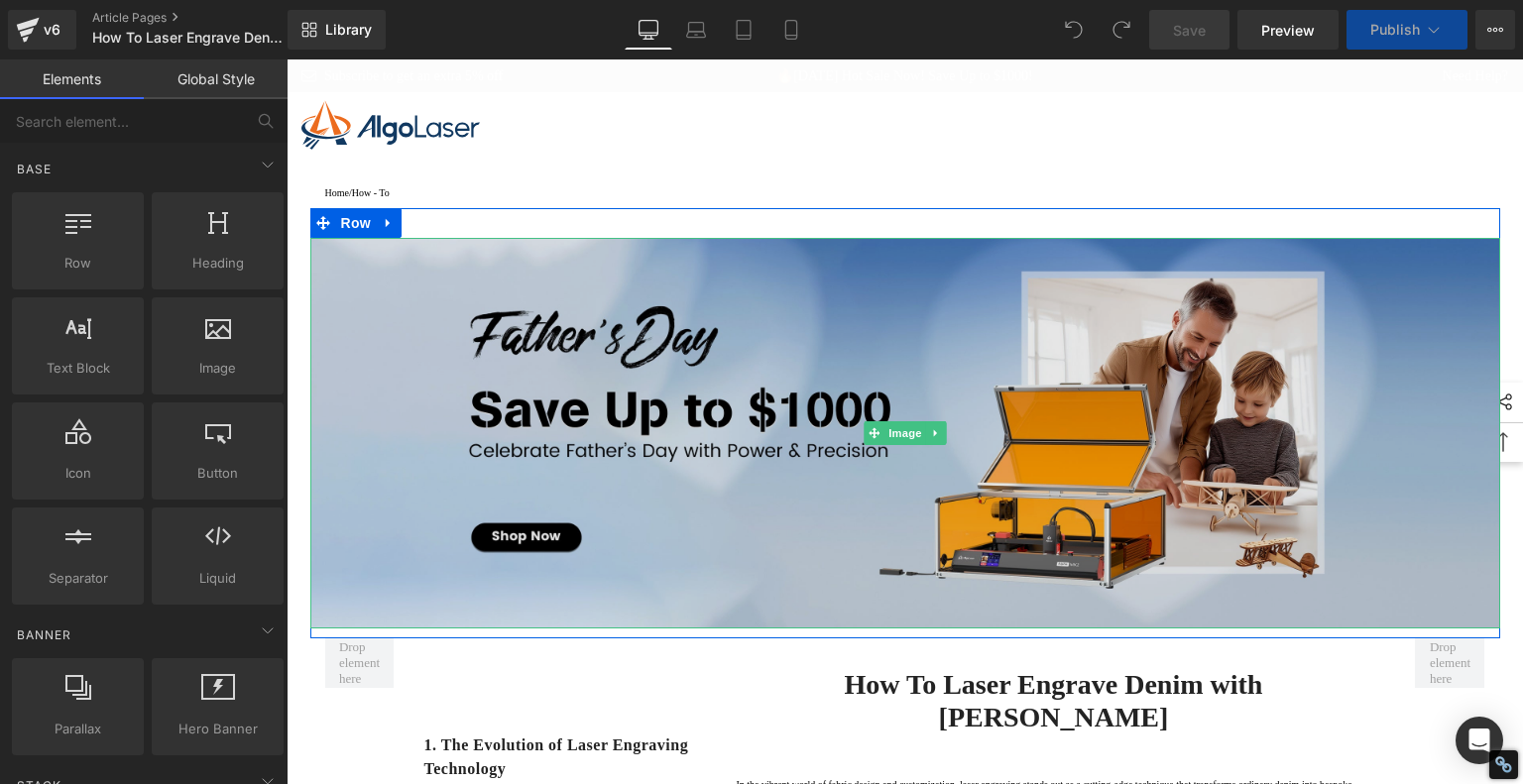 click at bounding box center [905, 433] 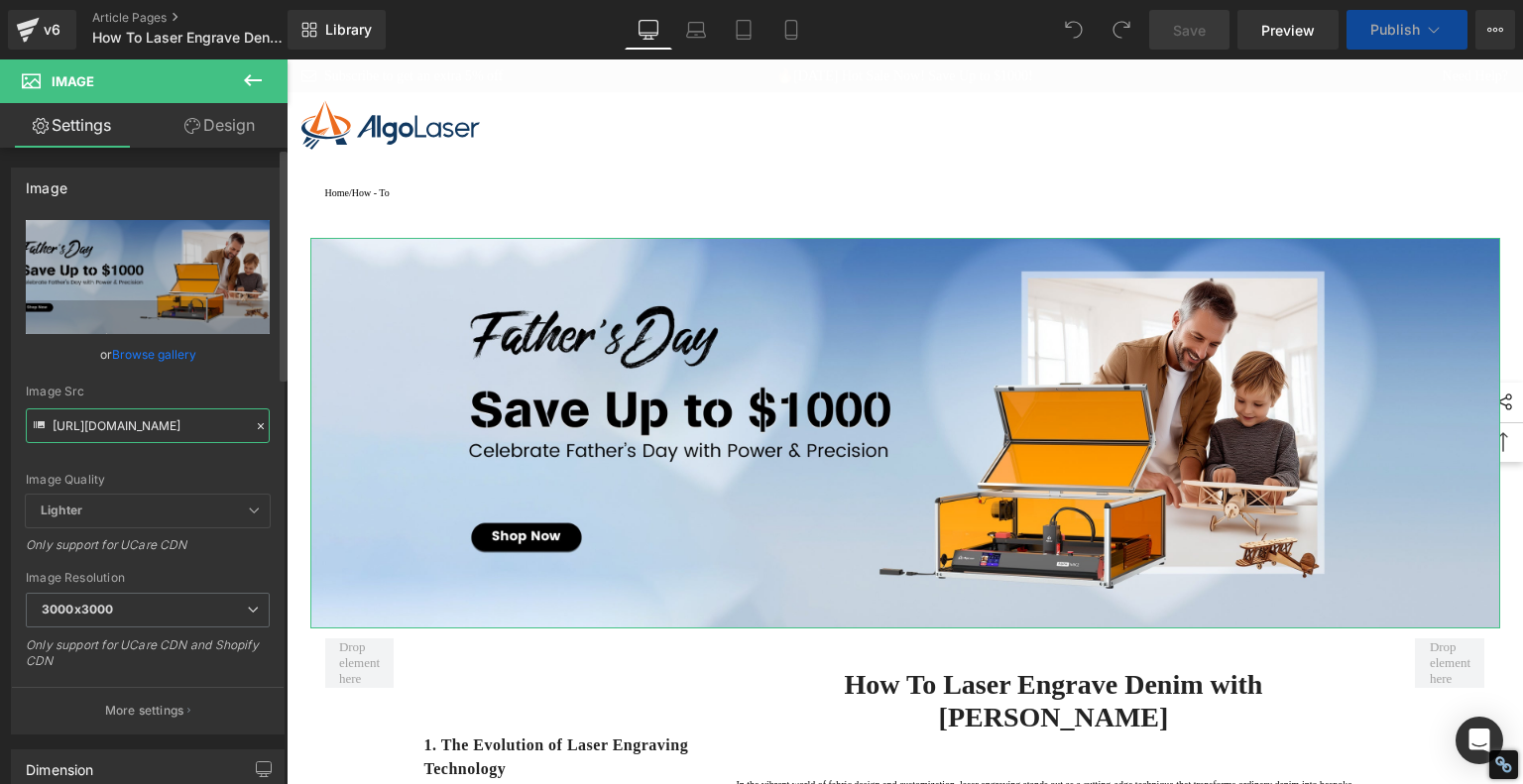 click on "[URL][DOMAIN_NAME]" at bounding box center (148, 425) 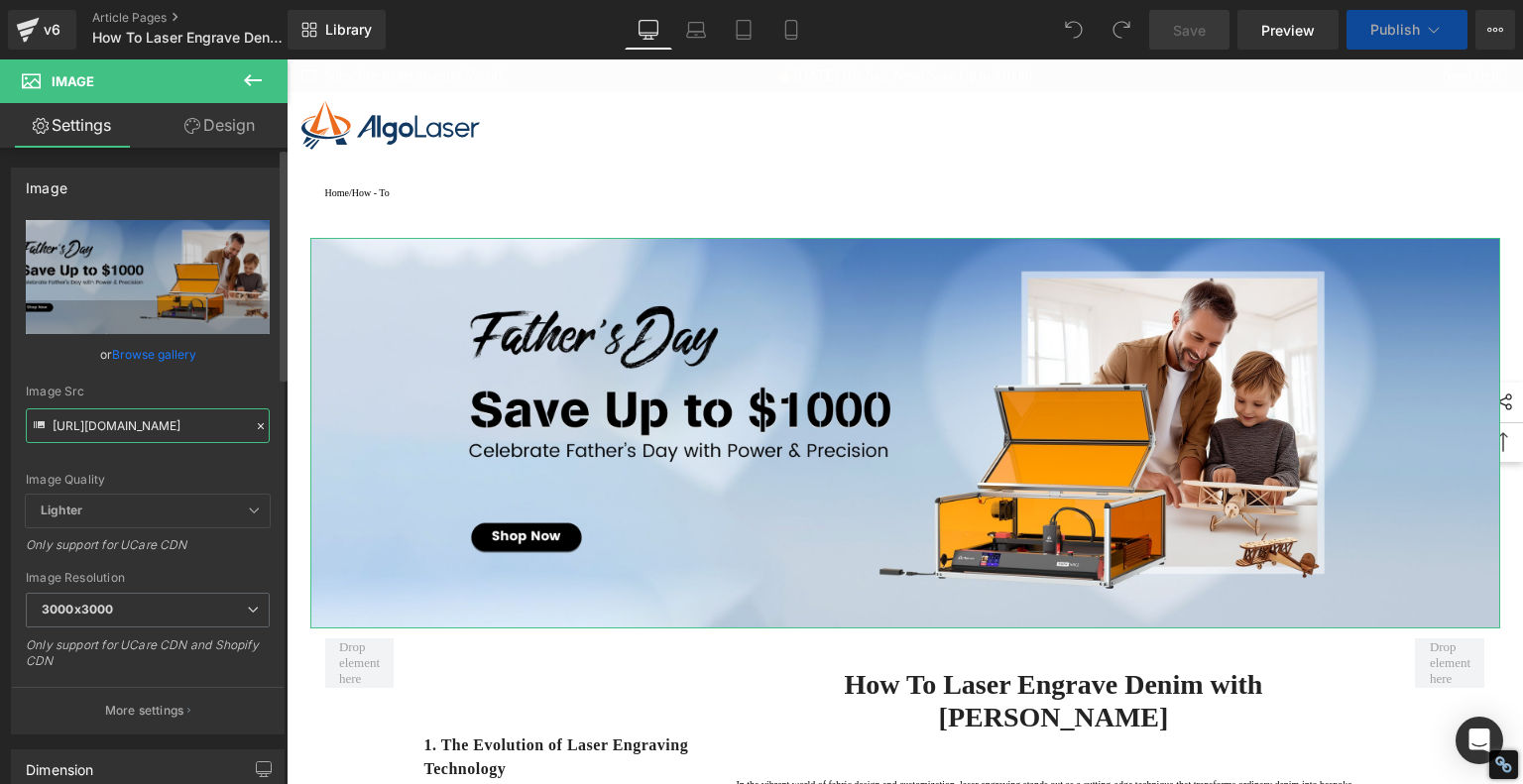 click on "[URL][DOMAIN_NAME]" at bounding box center [148, 425] 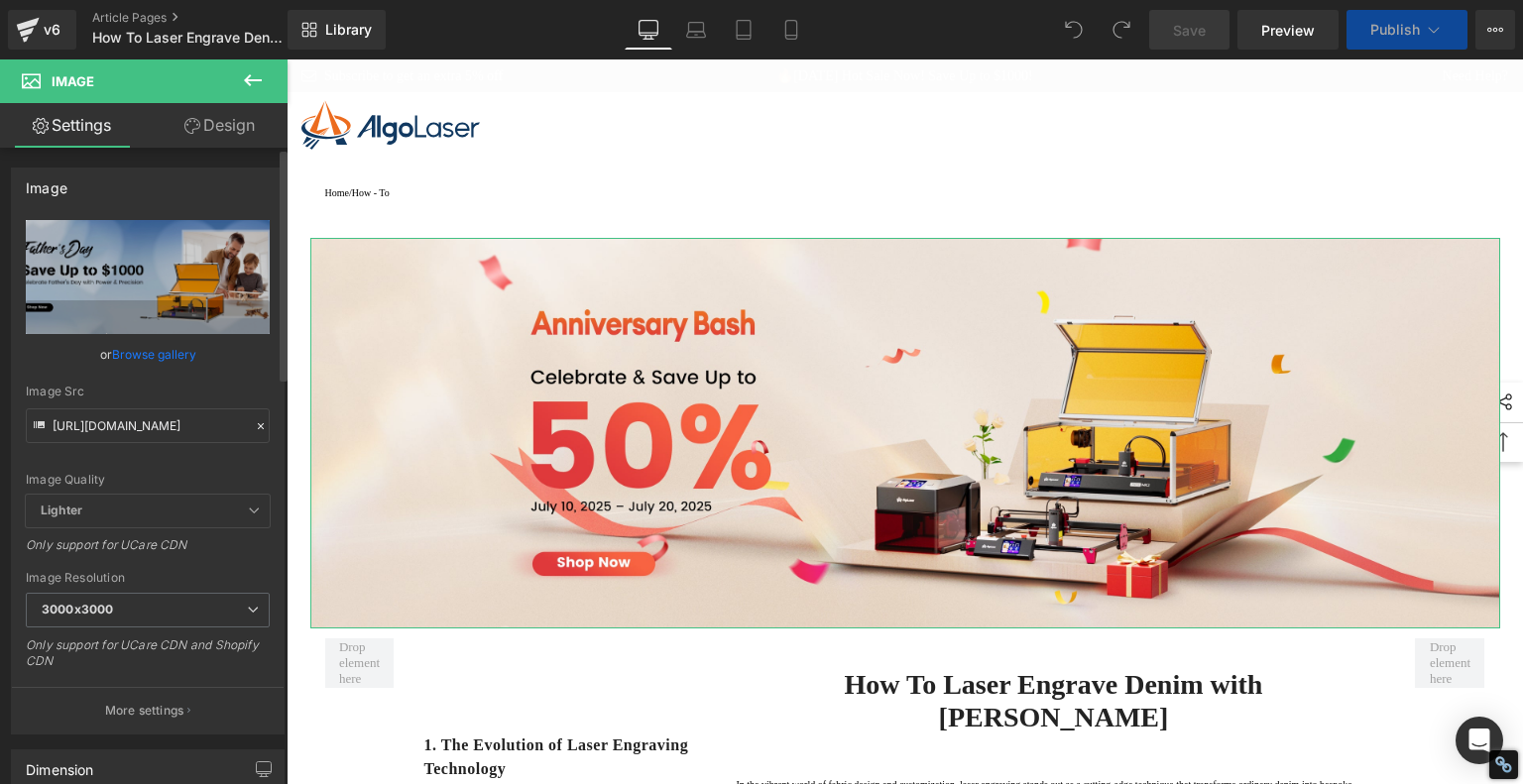 scroll, scrollTop: 0, scrollLeft: 0, axis: both 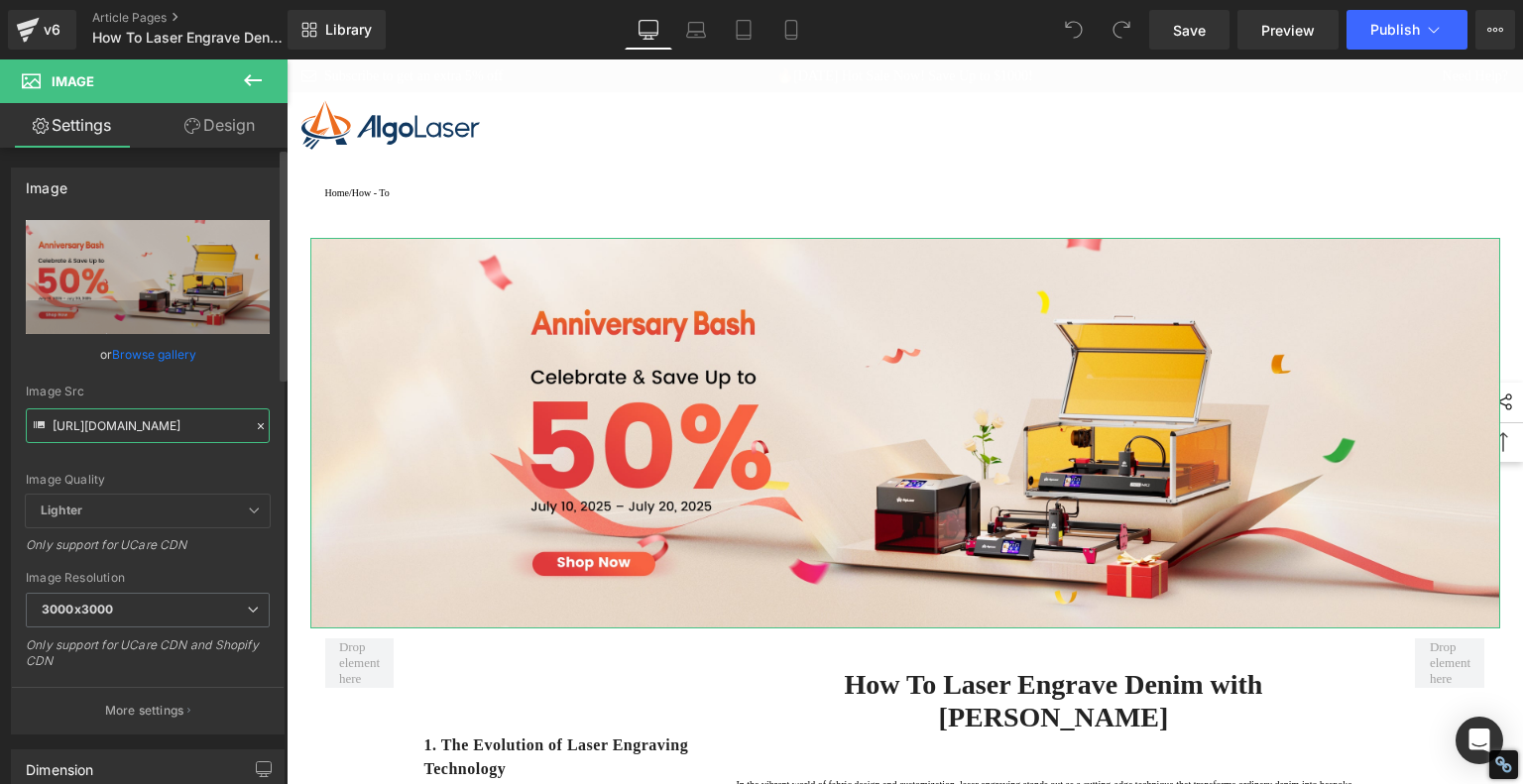 type on "[URL][DOMAIN_NAME]" 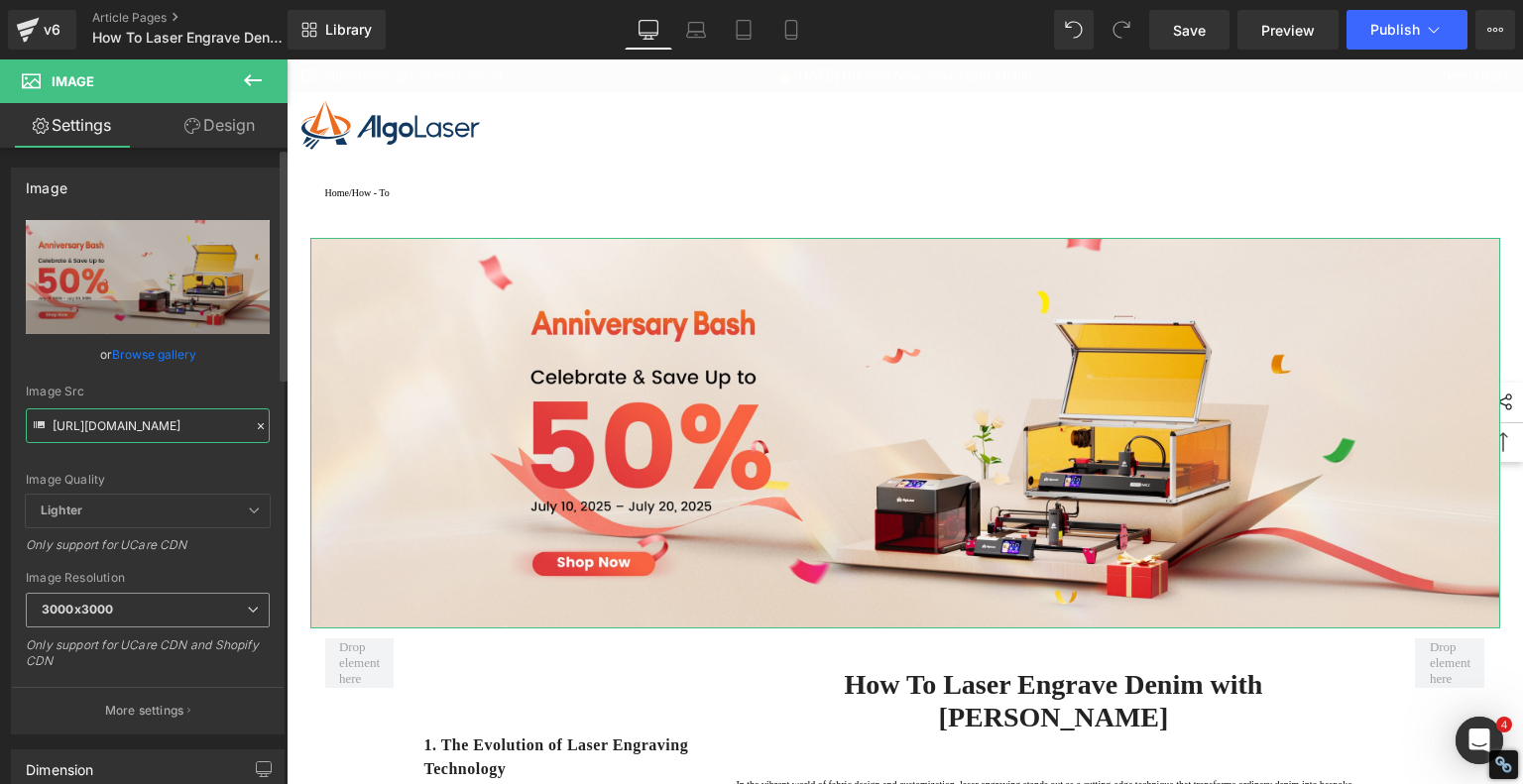 scroll, scrollTop: 0, scrollLeft: 0, axis: both 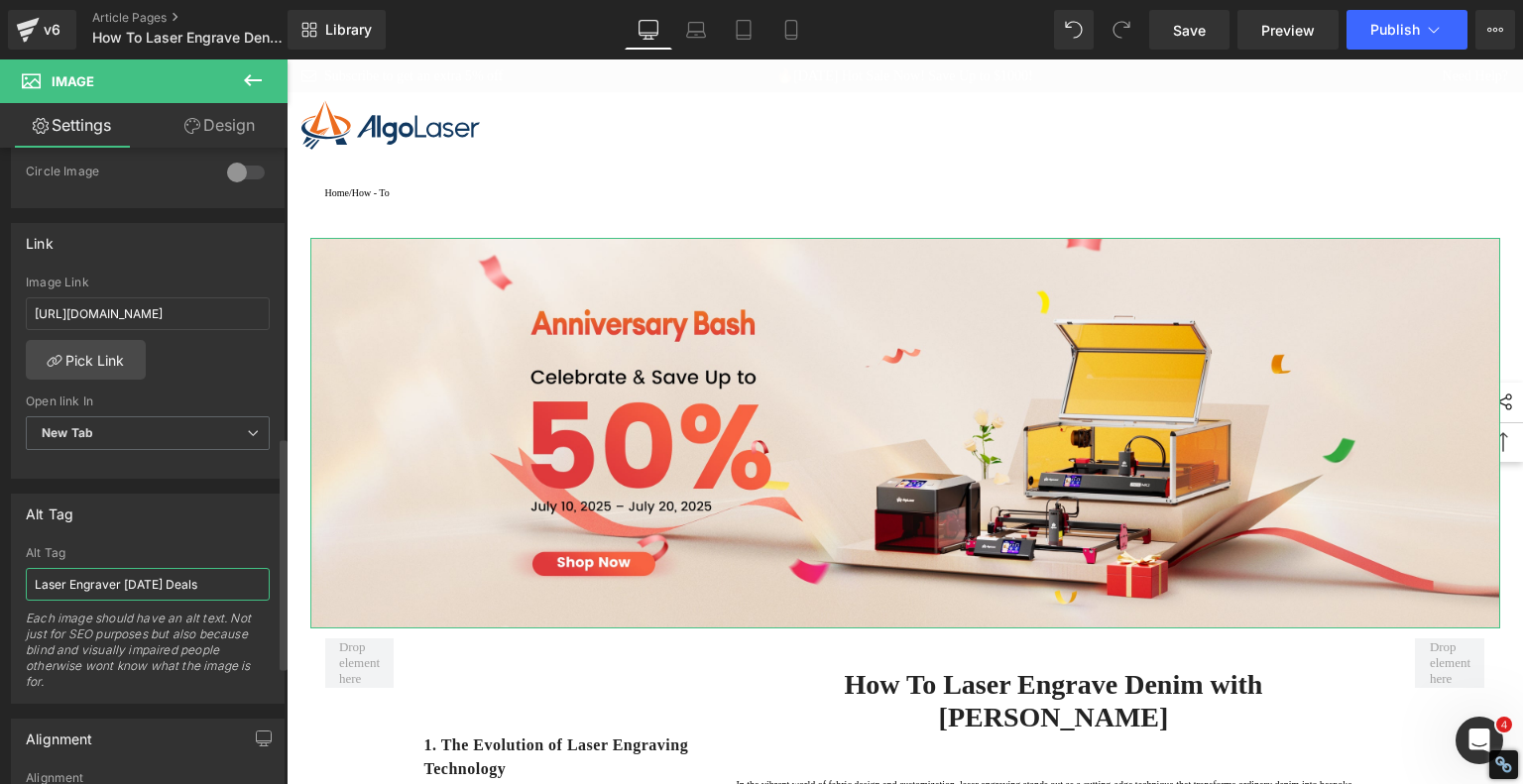click on "Laser Engraver [DATE] Deals" at bounding box center [148, 584] 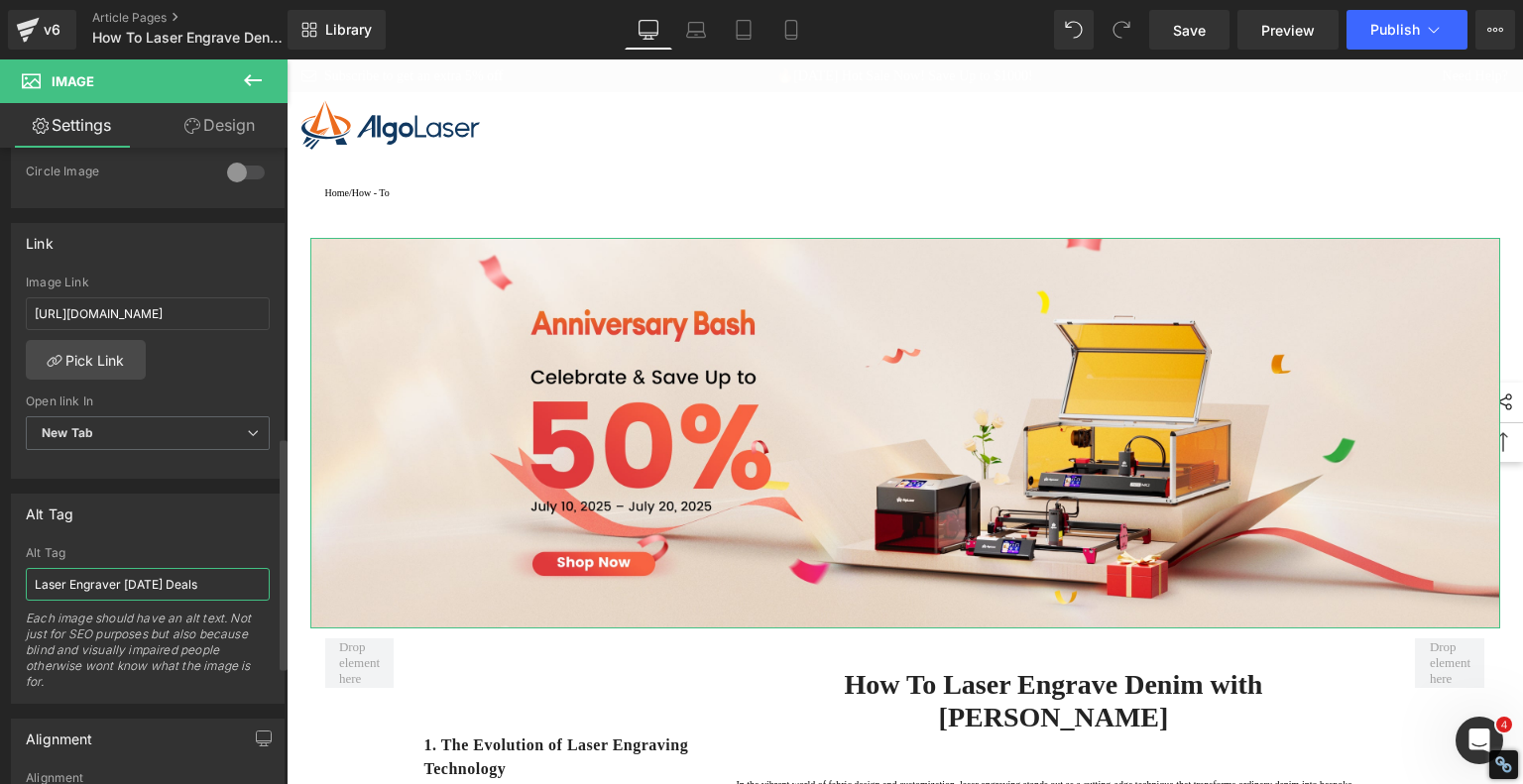 click on "Laser Engraver [DATE] Deals" at bounding box center [148, 584] 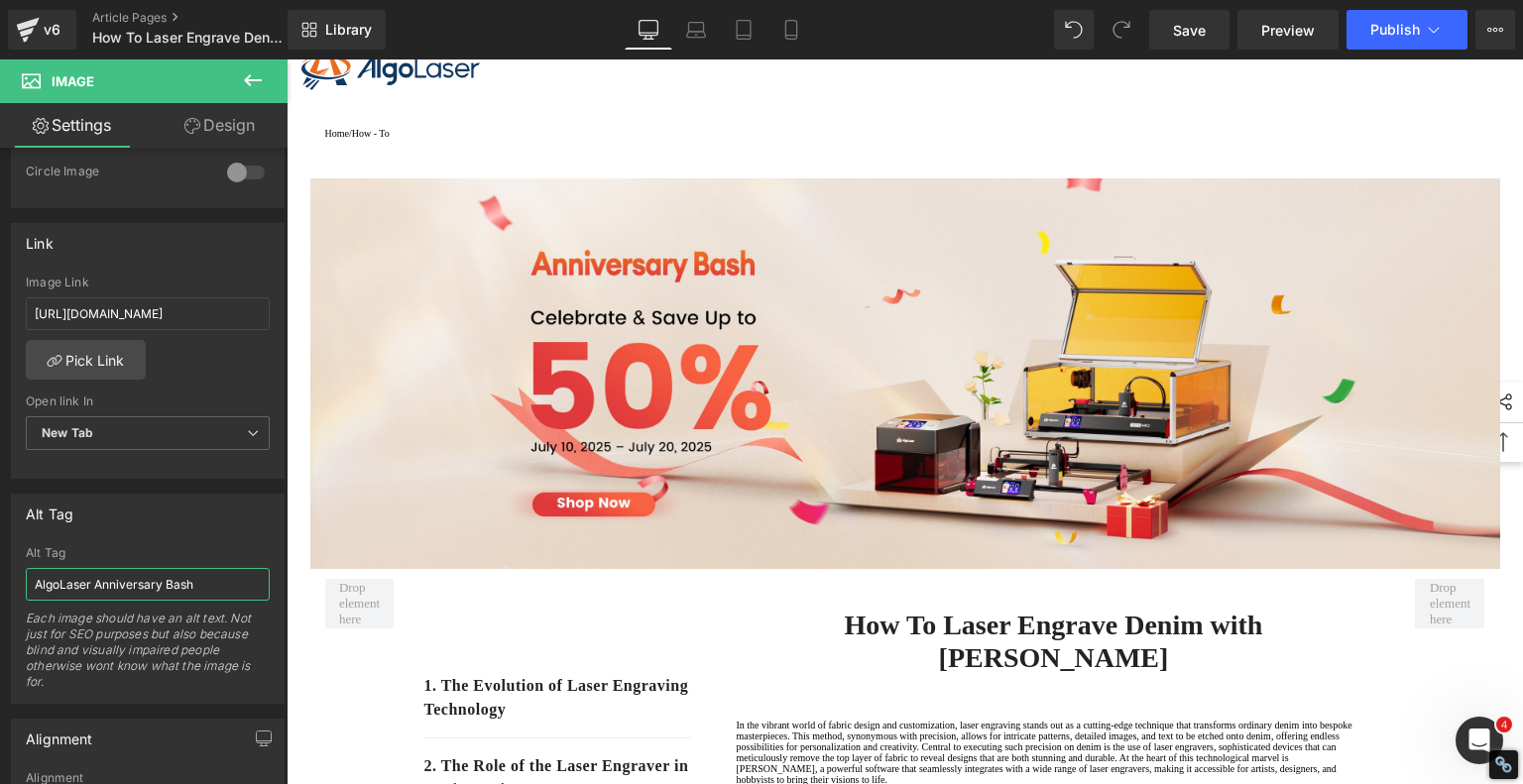 scroll, scrollTop: 0, scrollLeft: 0, axis: both 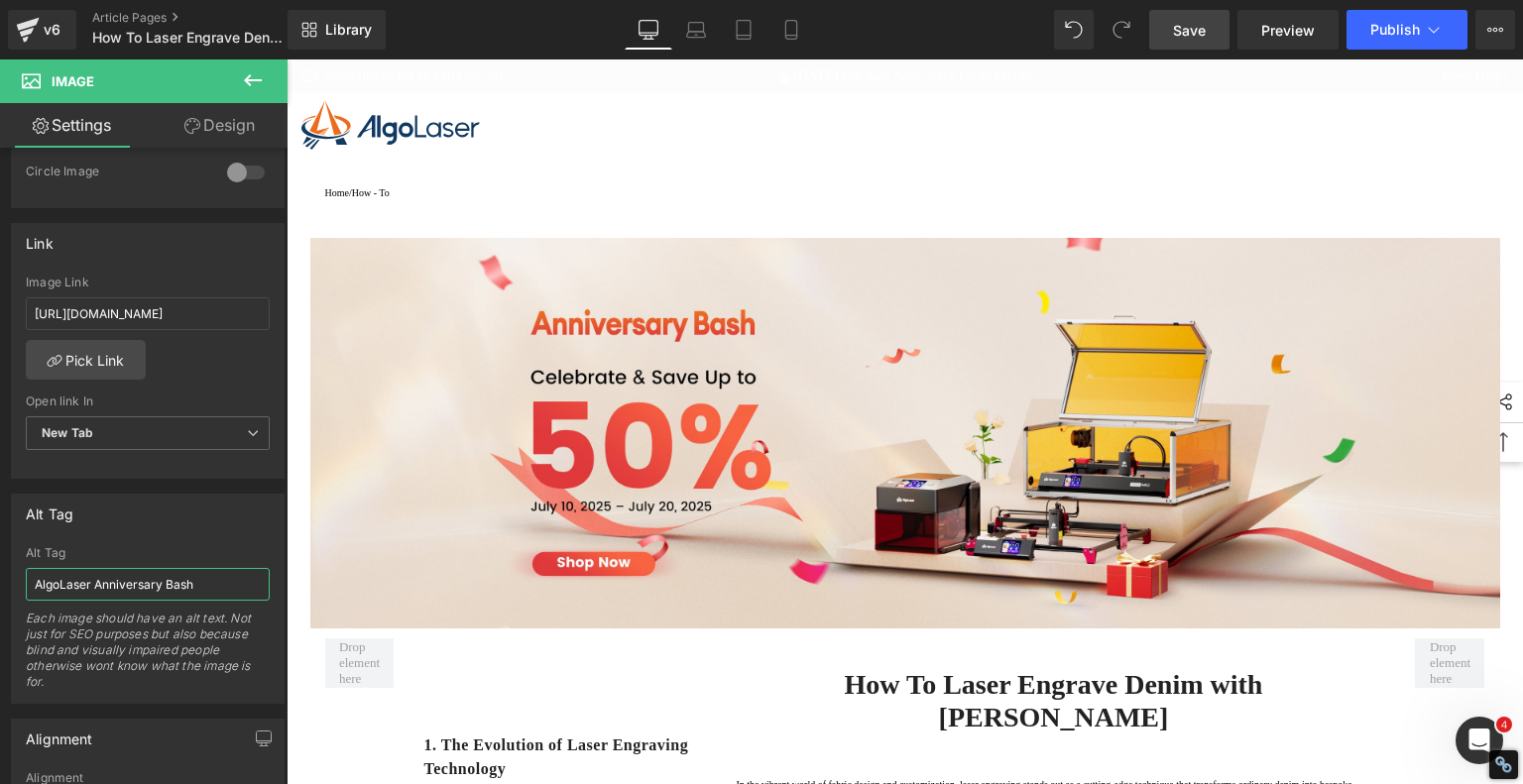 type on "AlgoLaser Anniversary Bash" 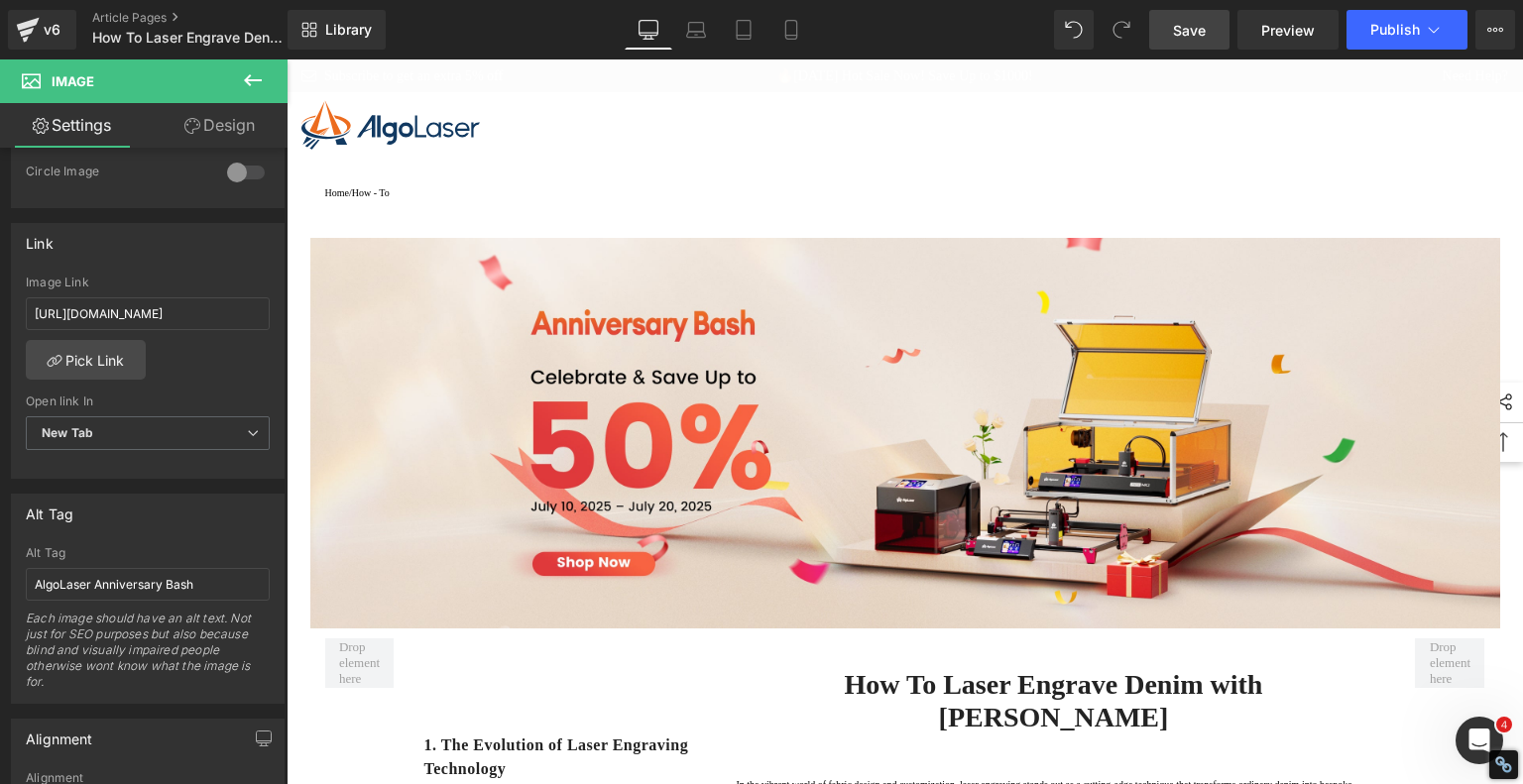 click on "Save" at bounding box center (1189, 30) 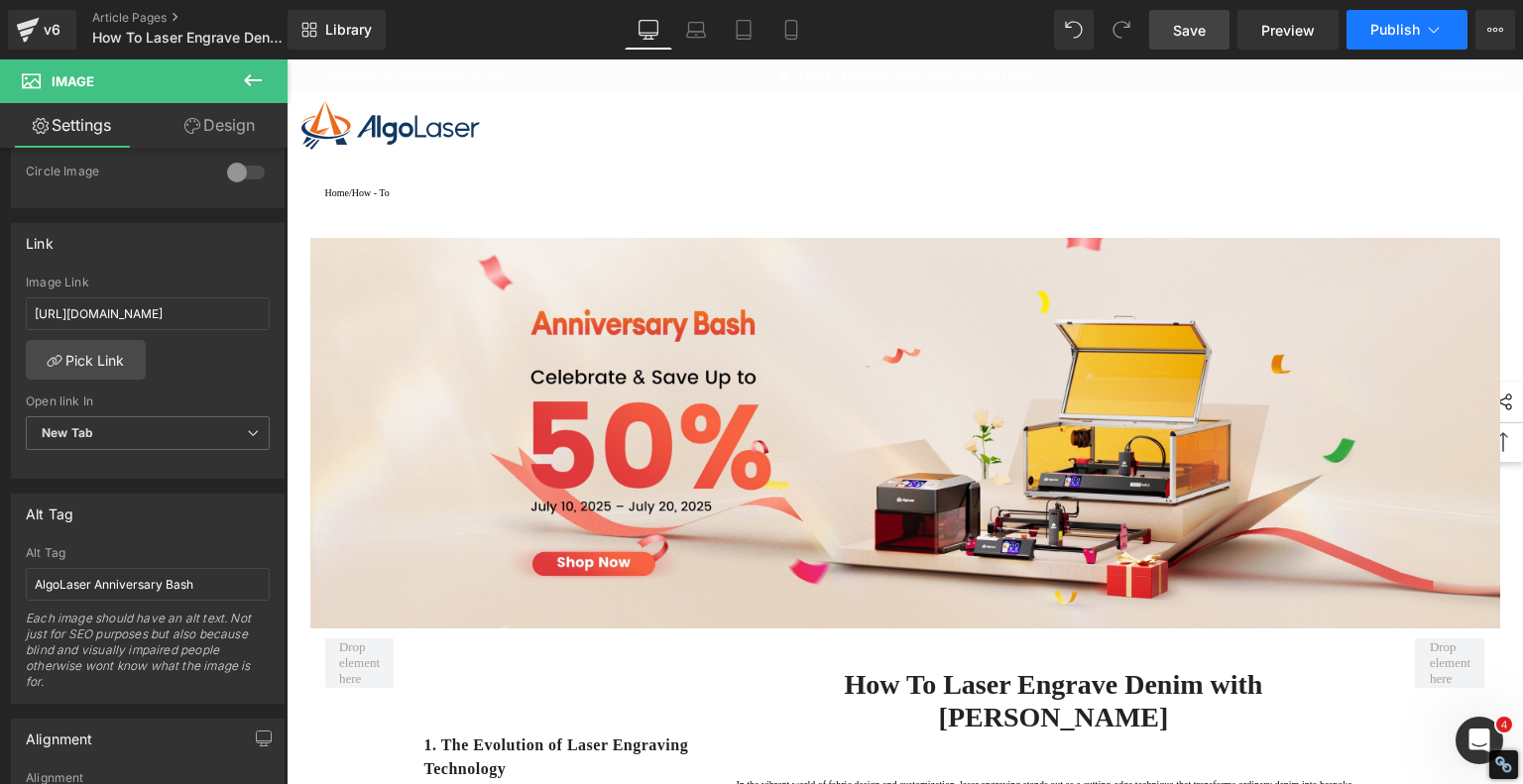 click on "Publish" at bounding box center (1395, 30) 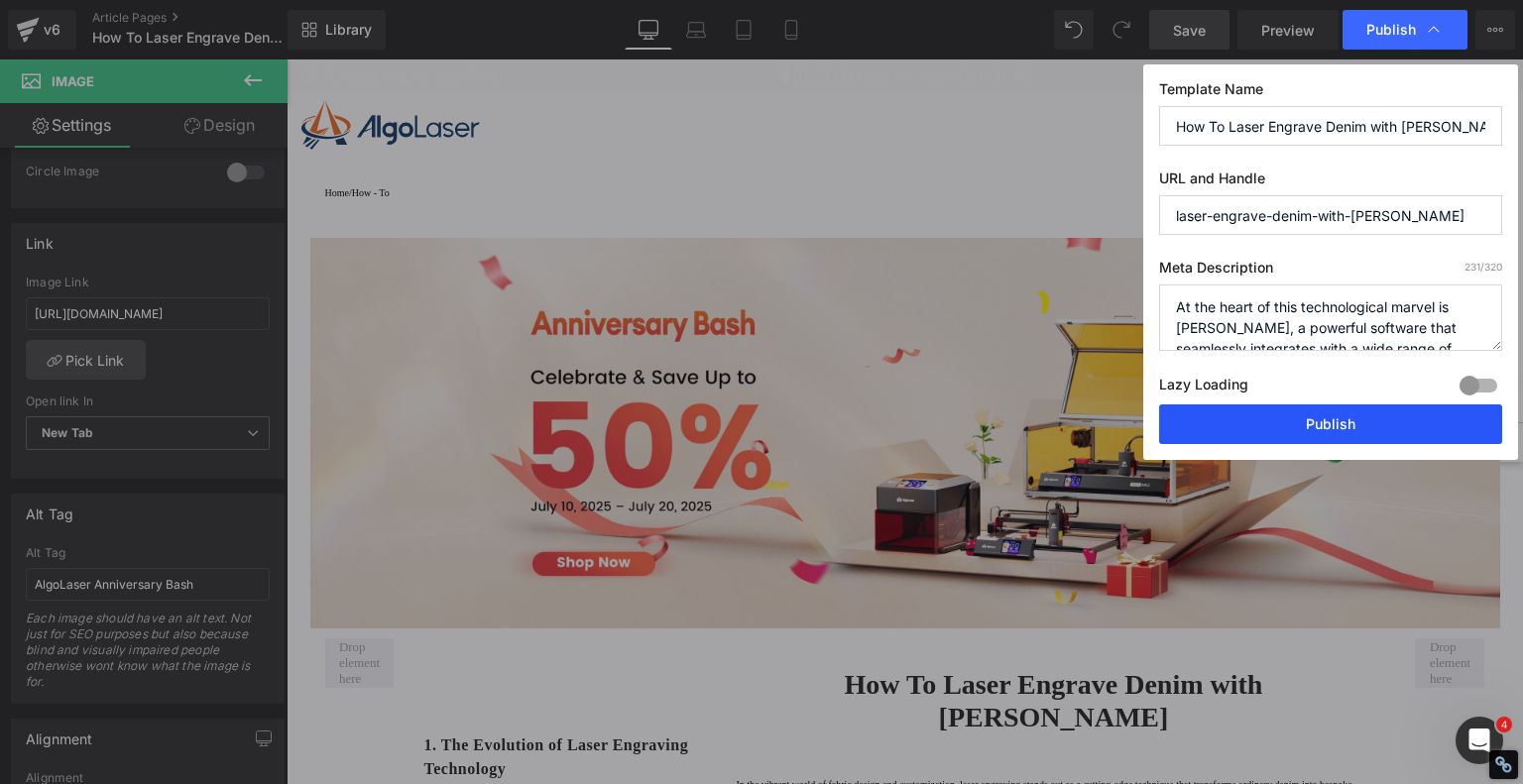 click on "Publish" at bounding box center [1331, 424] 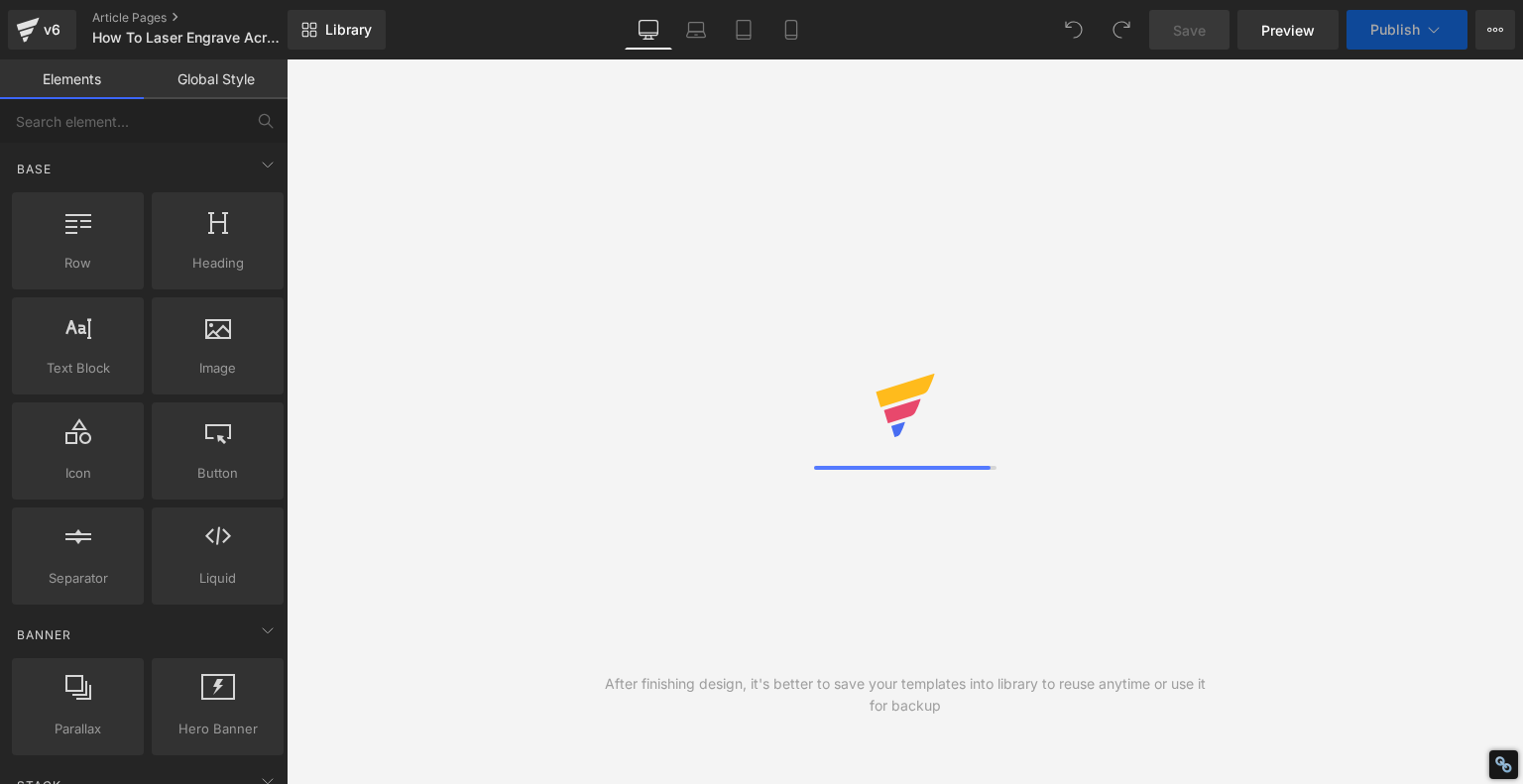 scroll, scrollTop: 0, scrollLeft: 0, axis: both 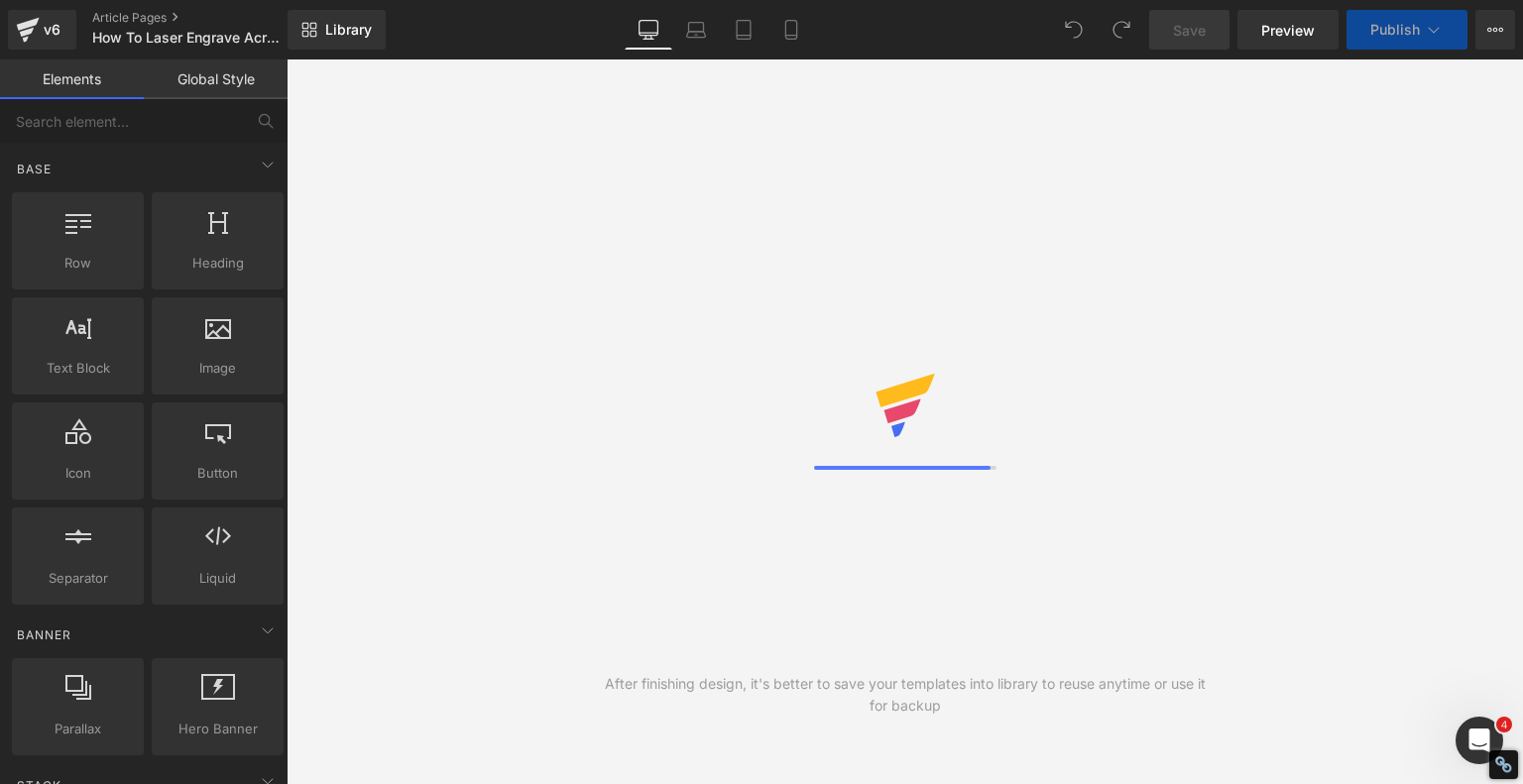 click on "After finishing design, it's better to save your templates into library to reuse anytime or use it for backup" at bounding box center (904, 421) 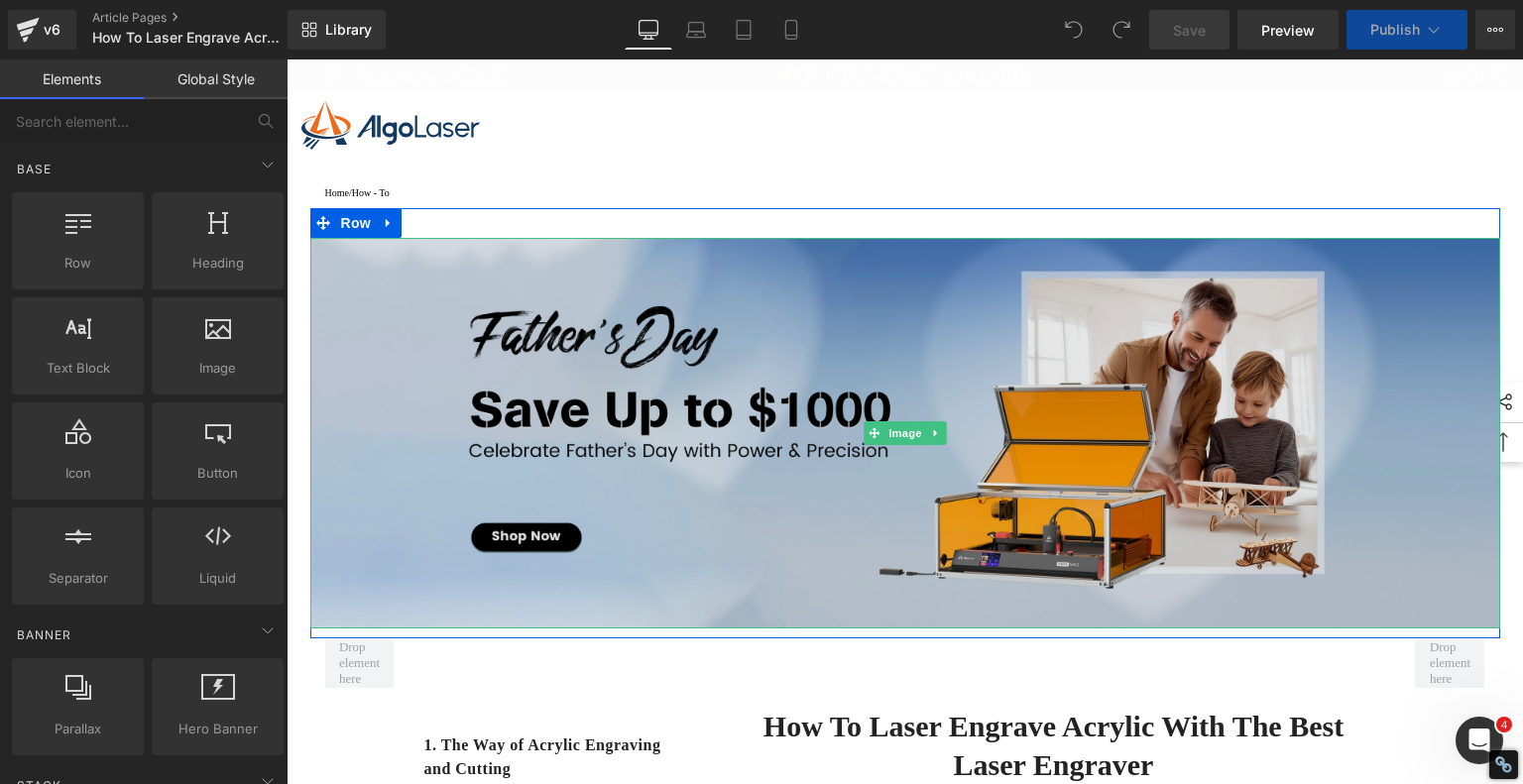 click at bounding box center (905, 433) 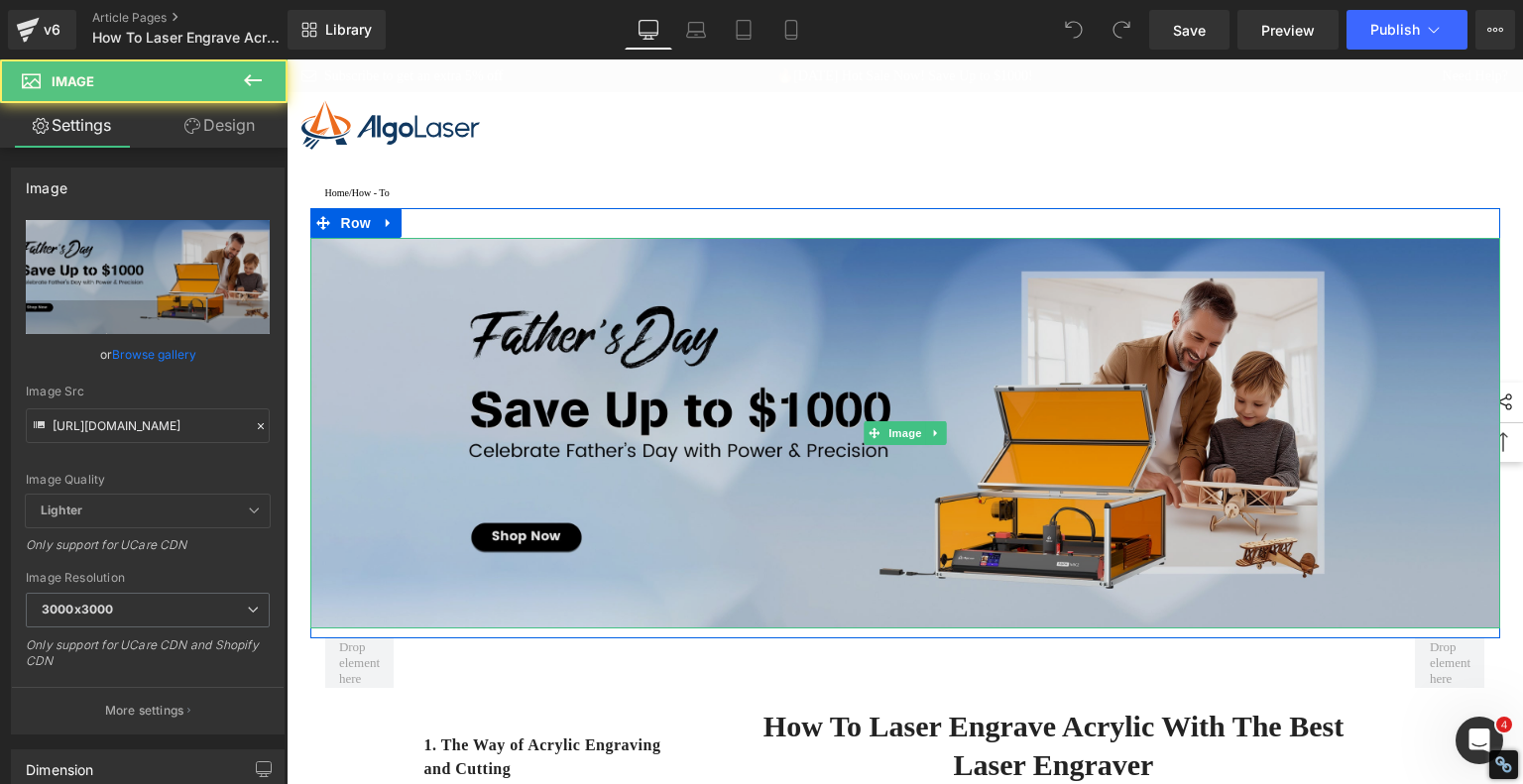 click at bounding box center [905, 433] 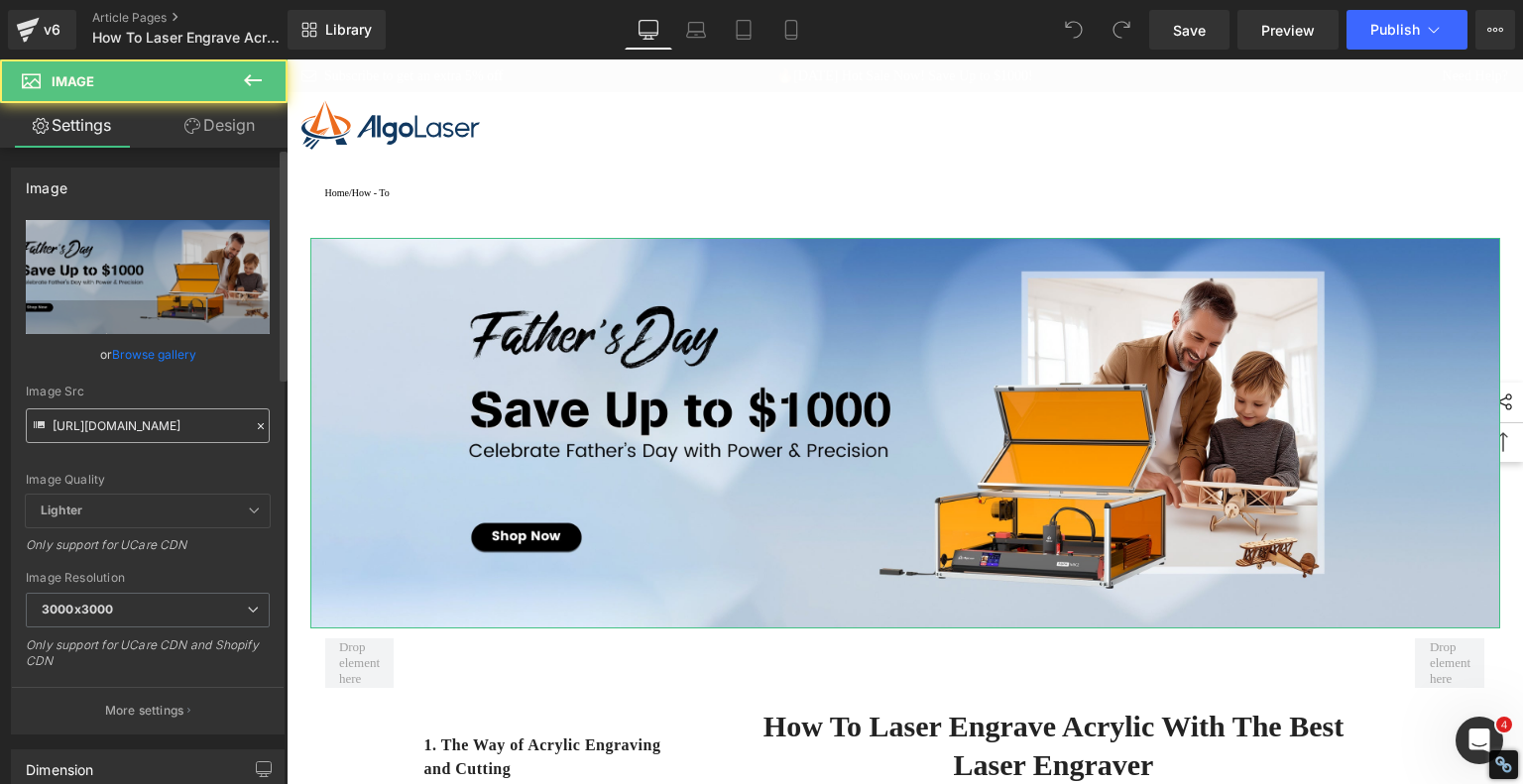 scroll, scrollTop: 0, scrollLeft: 0, axis: both 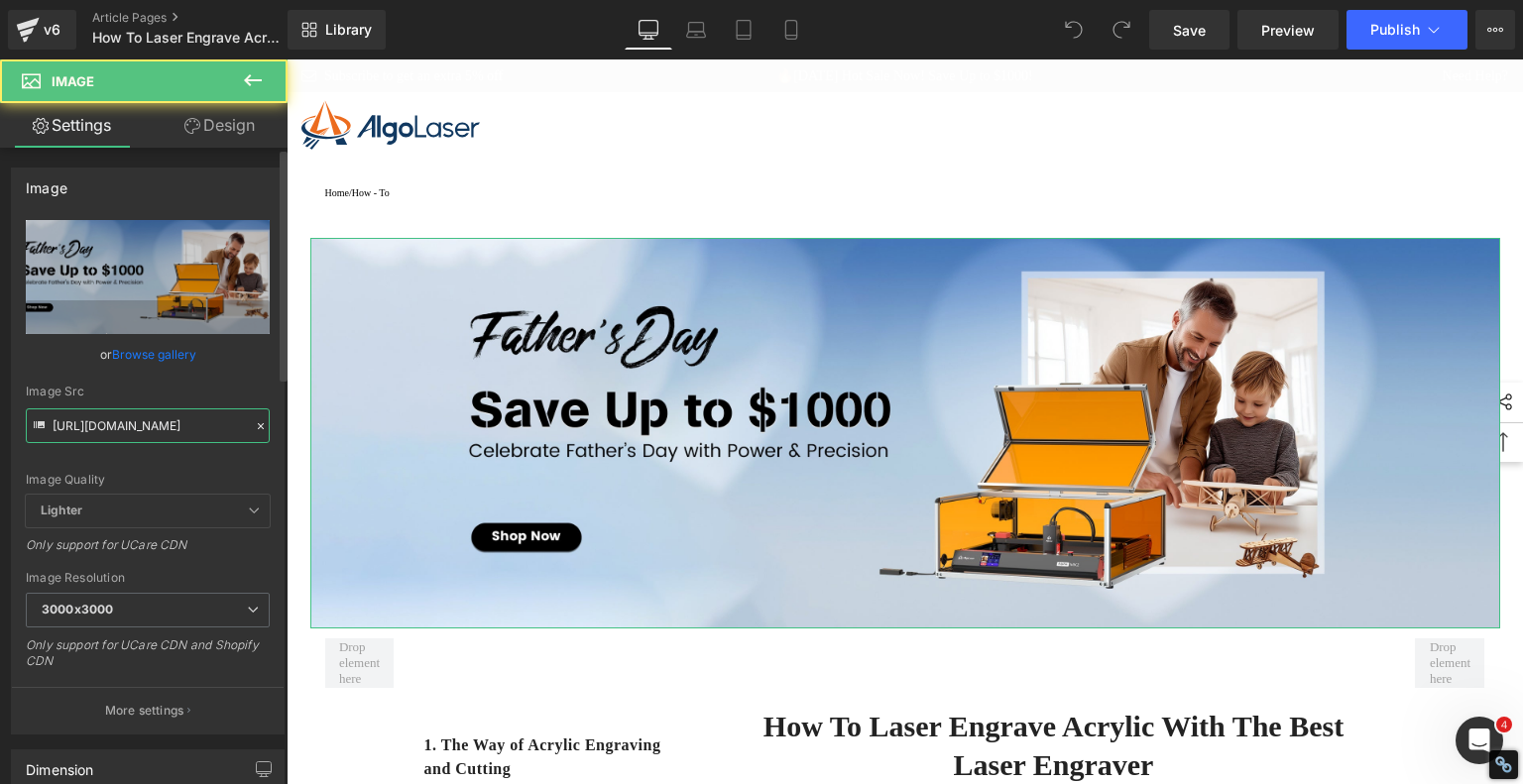 click on "[URL][DOMAIN_NAME]" at bounding box center (148, 425) 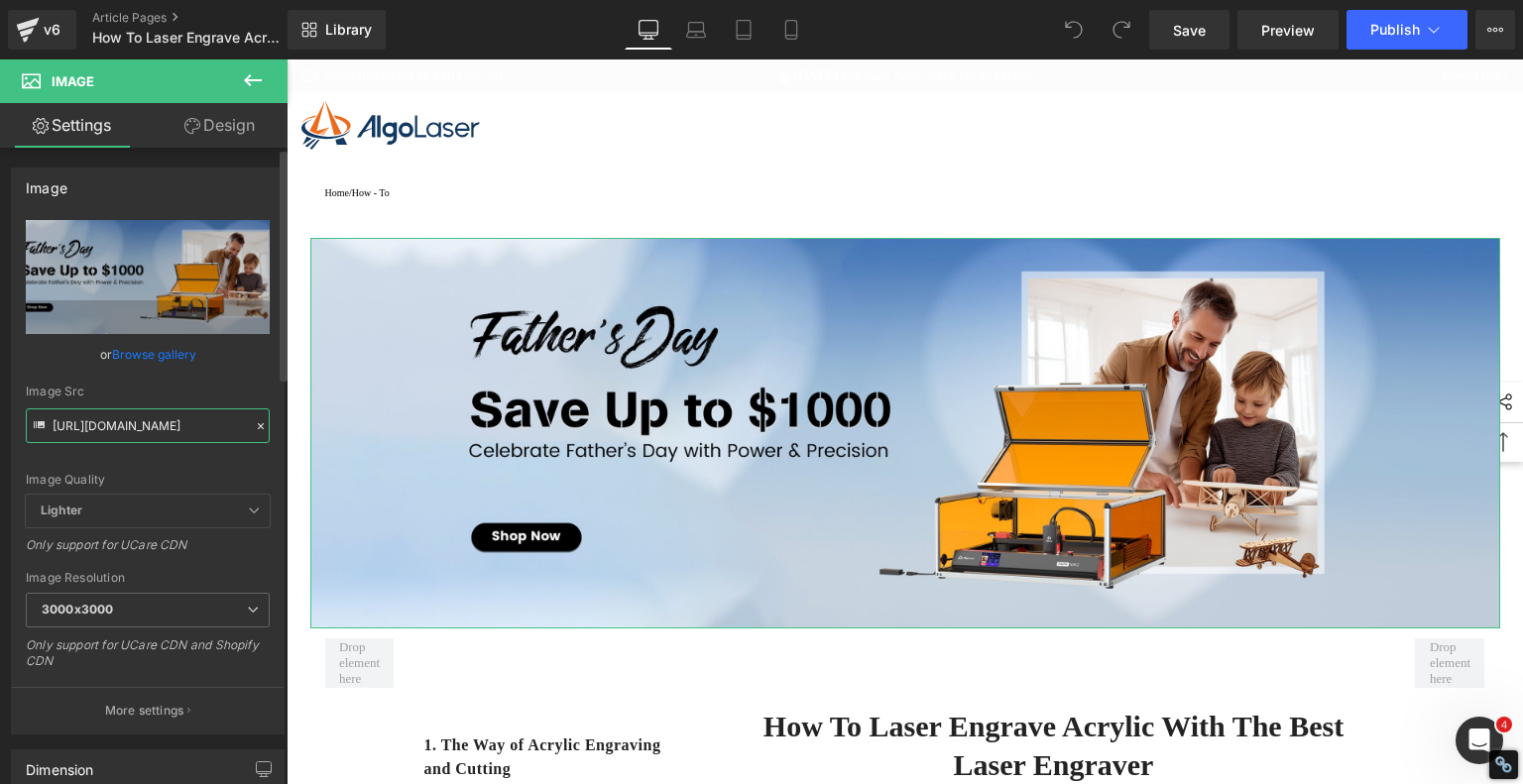 click on "[URL][DOMAIN_NAME]" at bounding box center [148, 425] 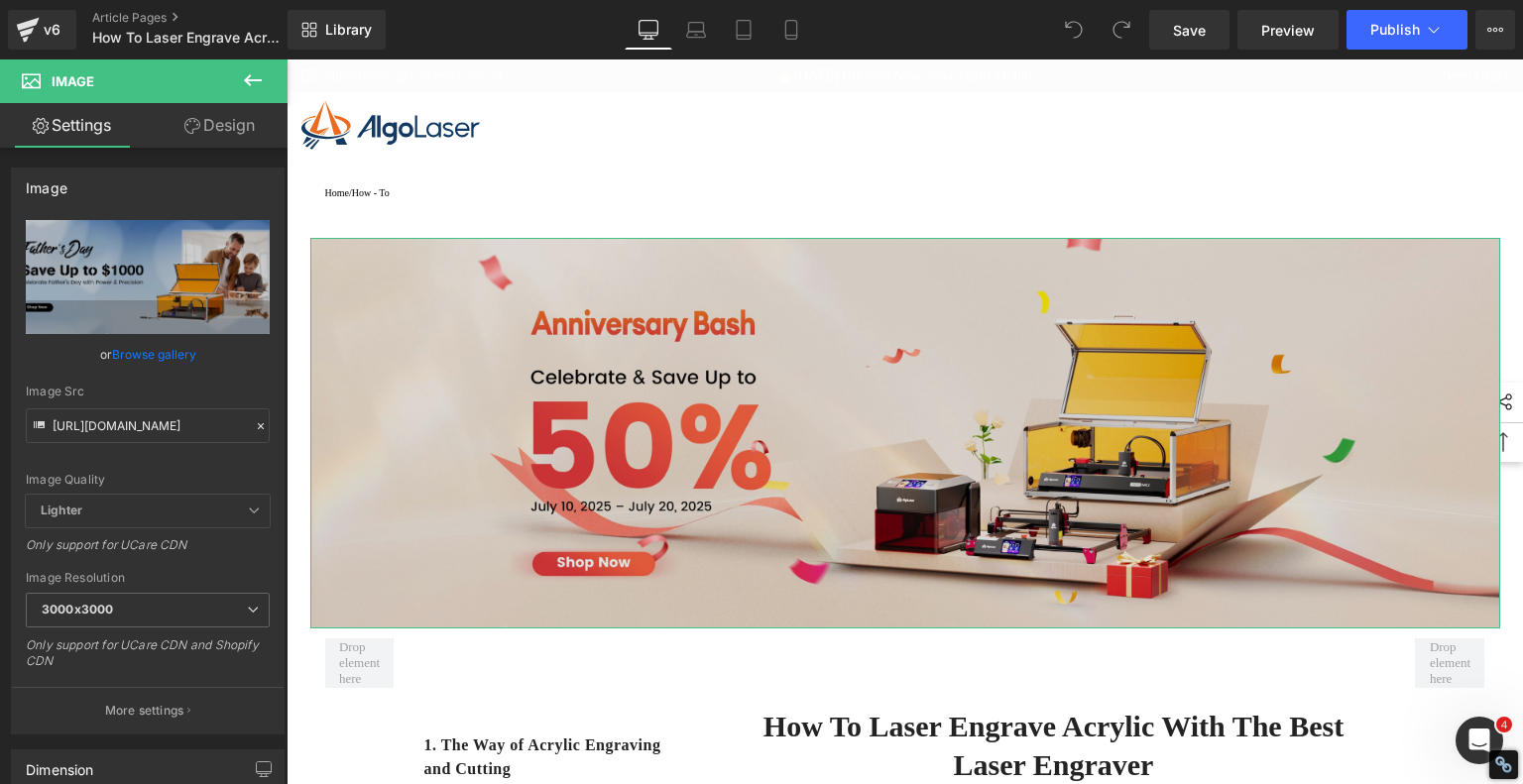 scroll, scrollTop: 0, scrollLeft: 0, axis: both 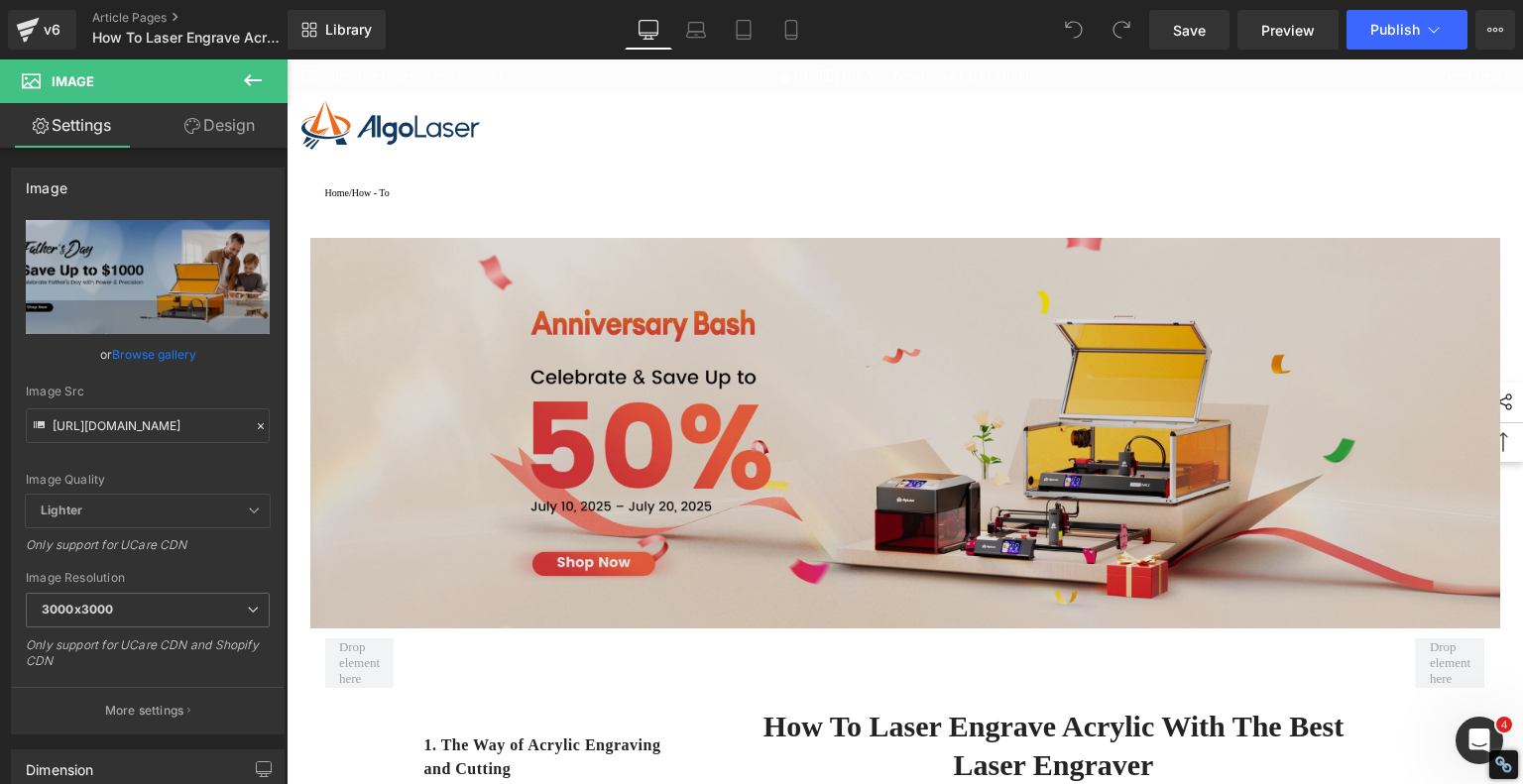 type on "[URL][DOMAIN_NAME]" 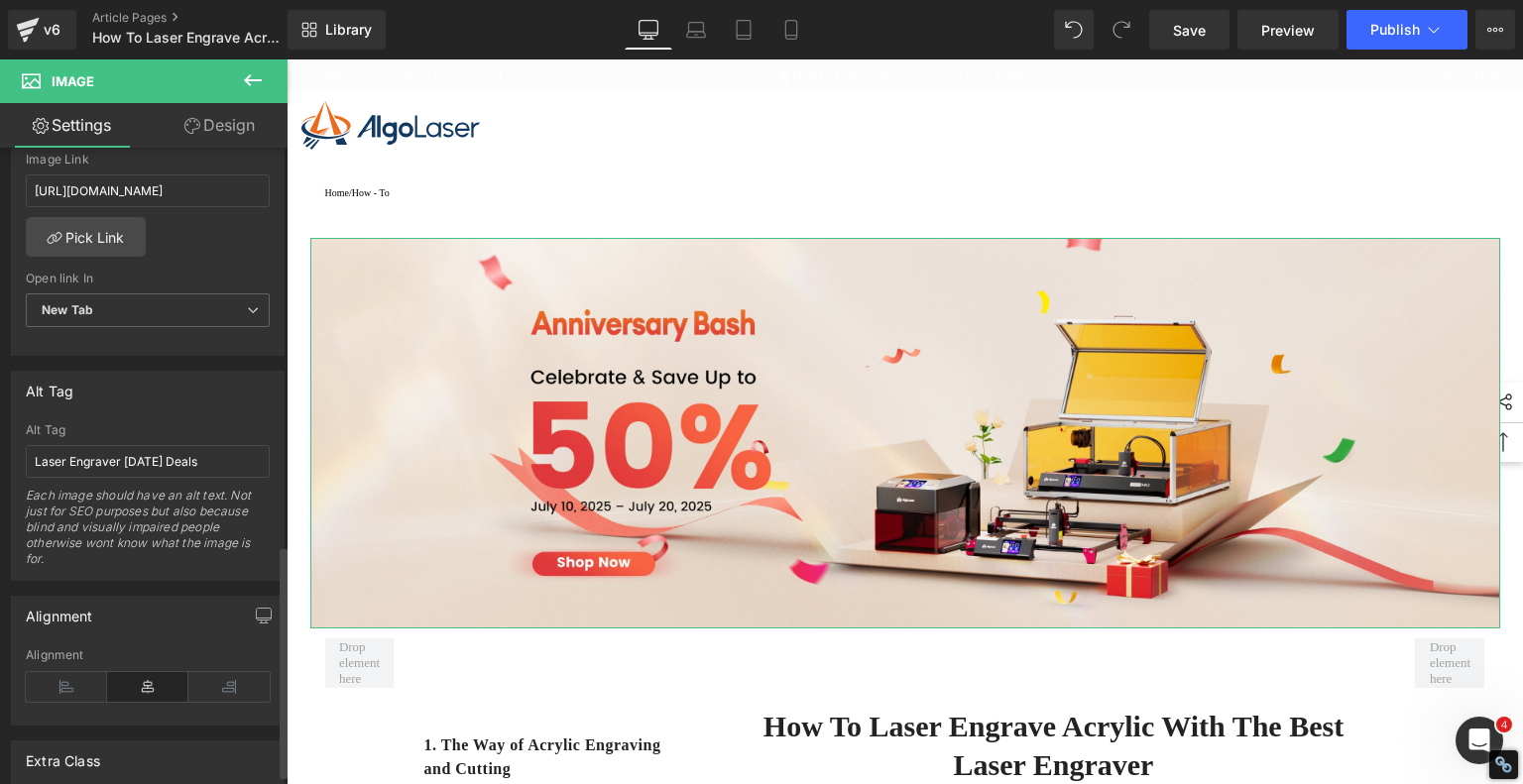 scroll, scrollTop: 1090, scrollLeft: 0, axis: vertical 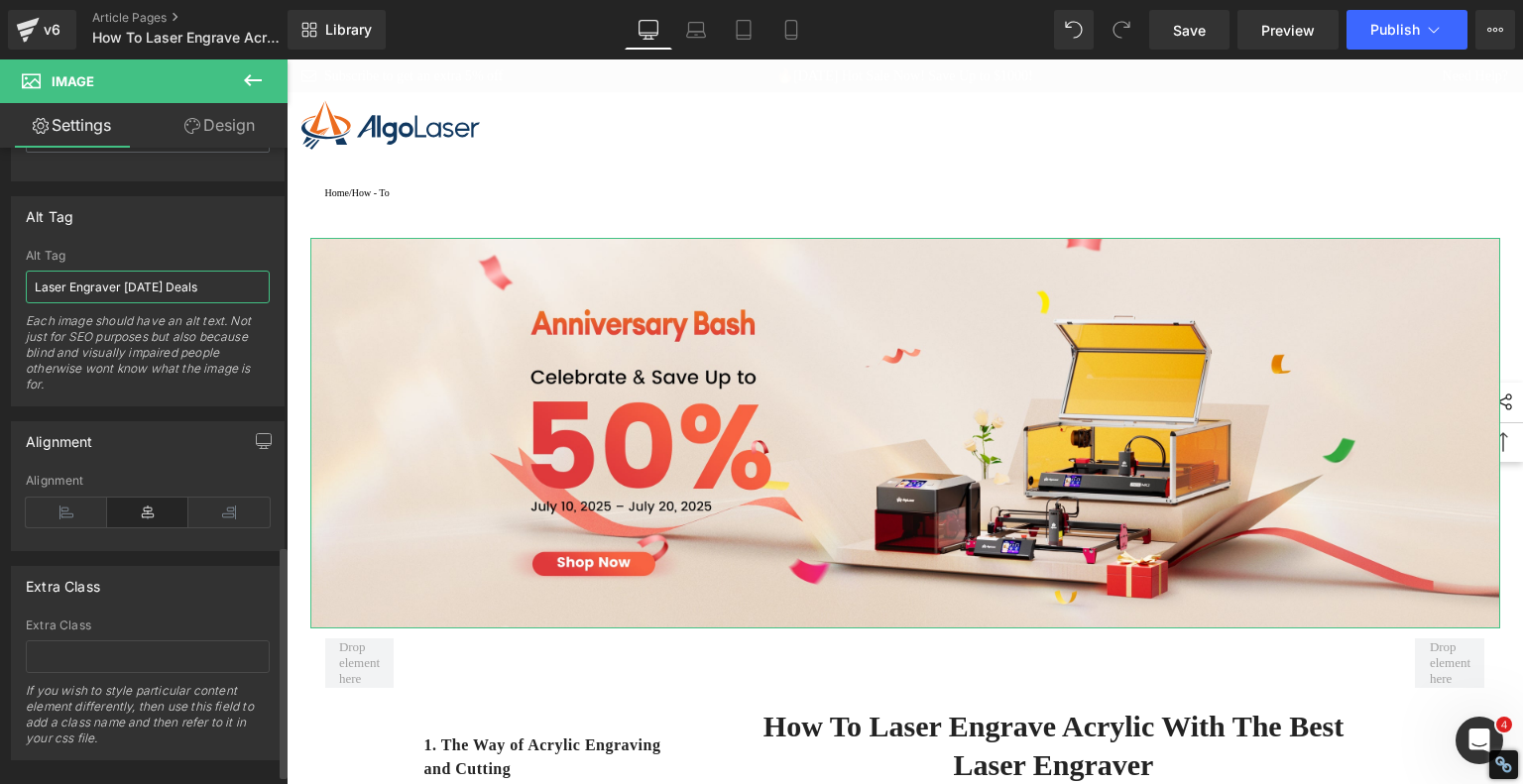 click on "Laser Engraver [DATE] Deals" at bounding box center [148, 286] 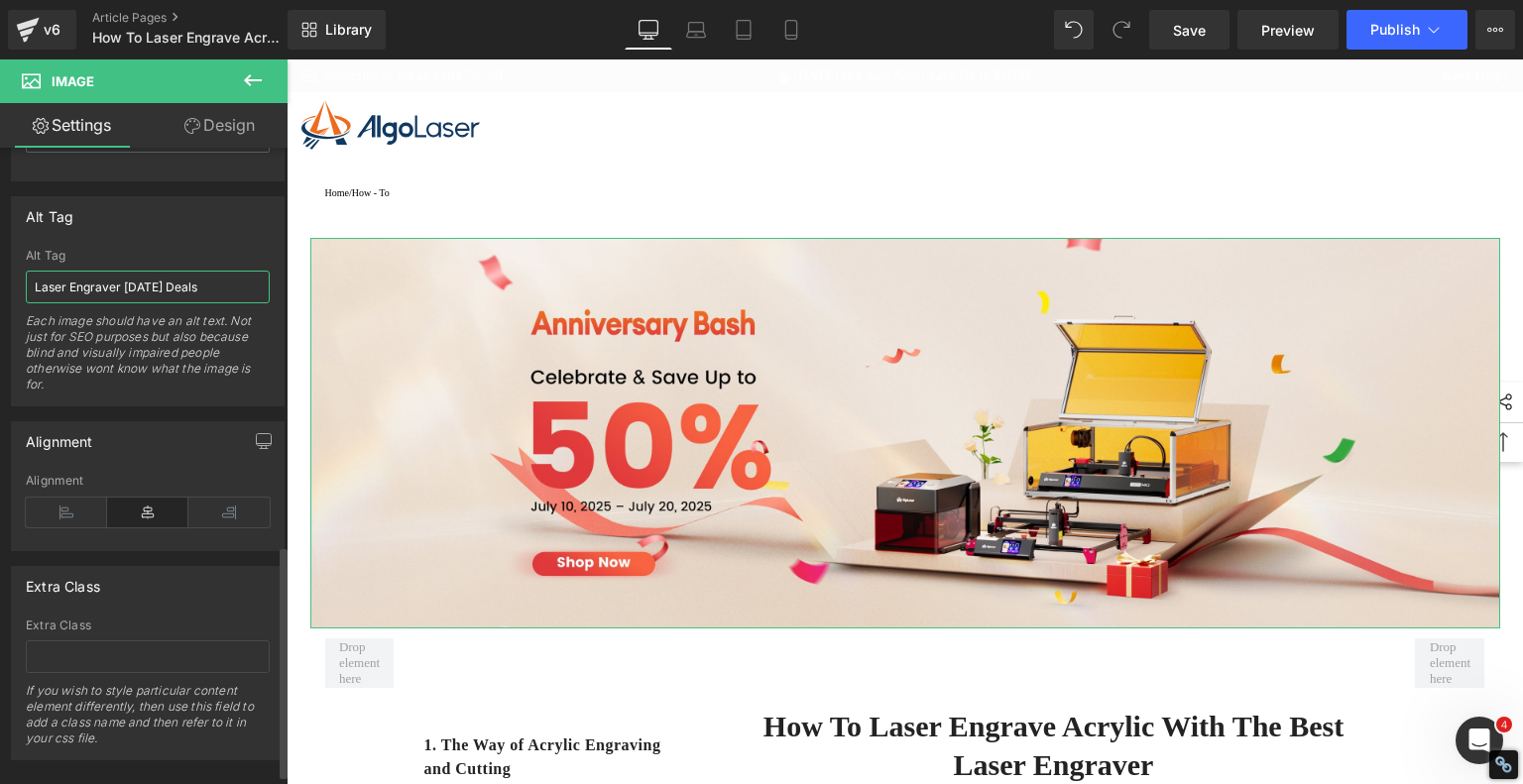 click on "Laser Engraver [DATE] Deals" at bounding box center (148, 286) 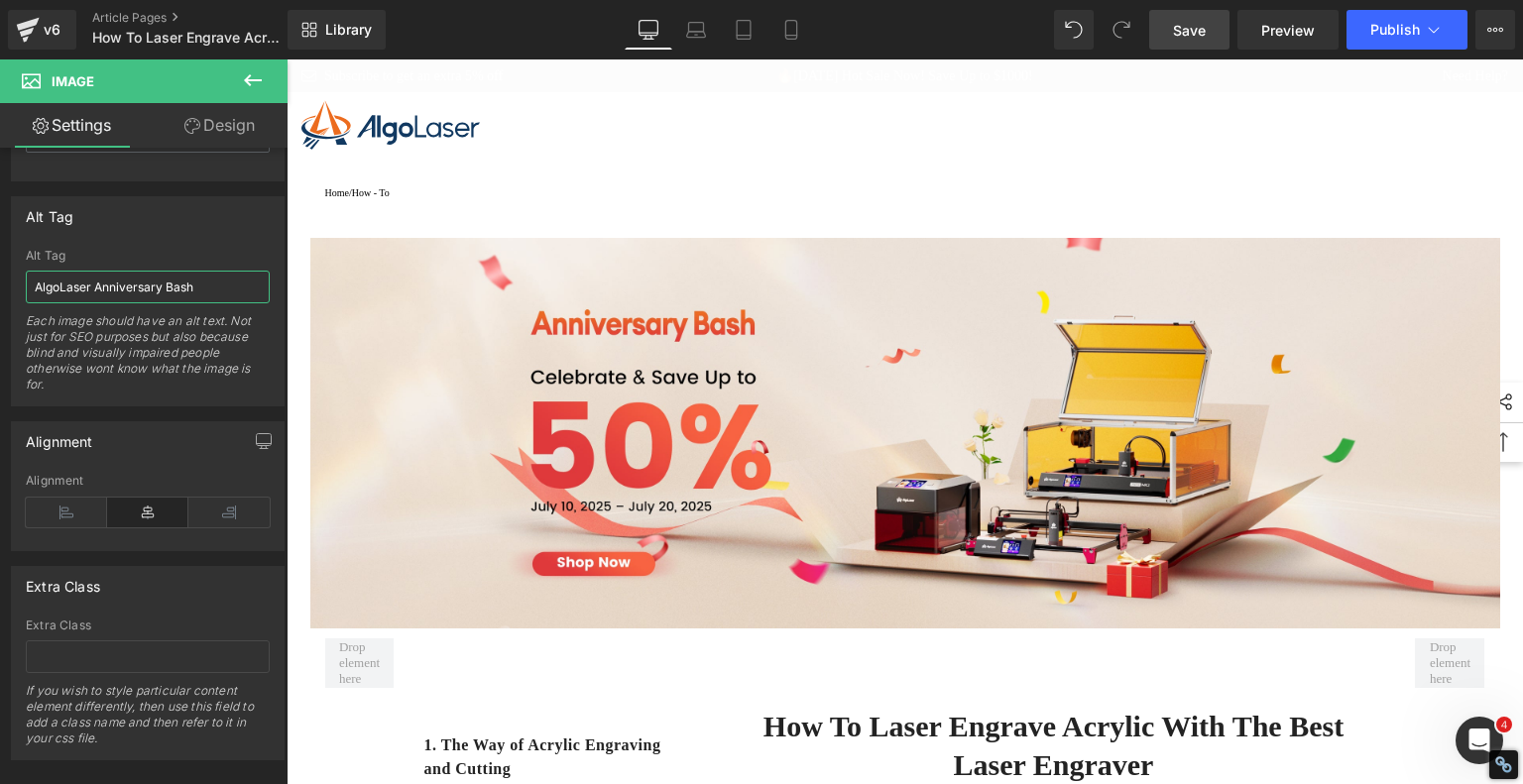 type on "AlgoLaser Anniversary Bash" 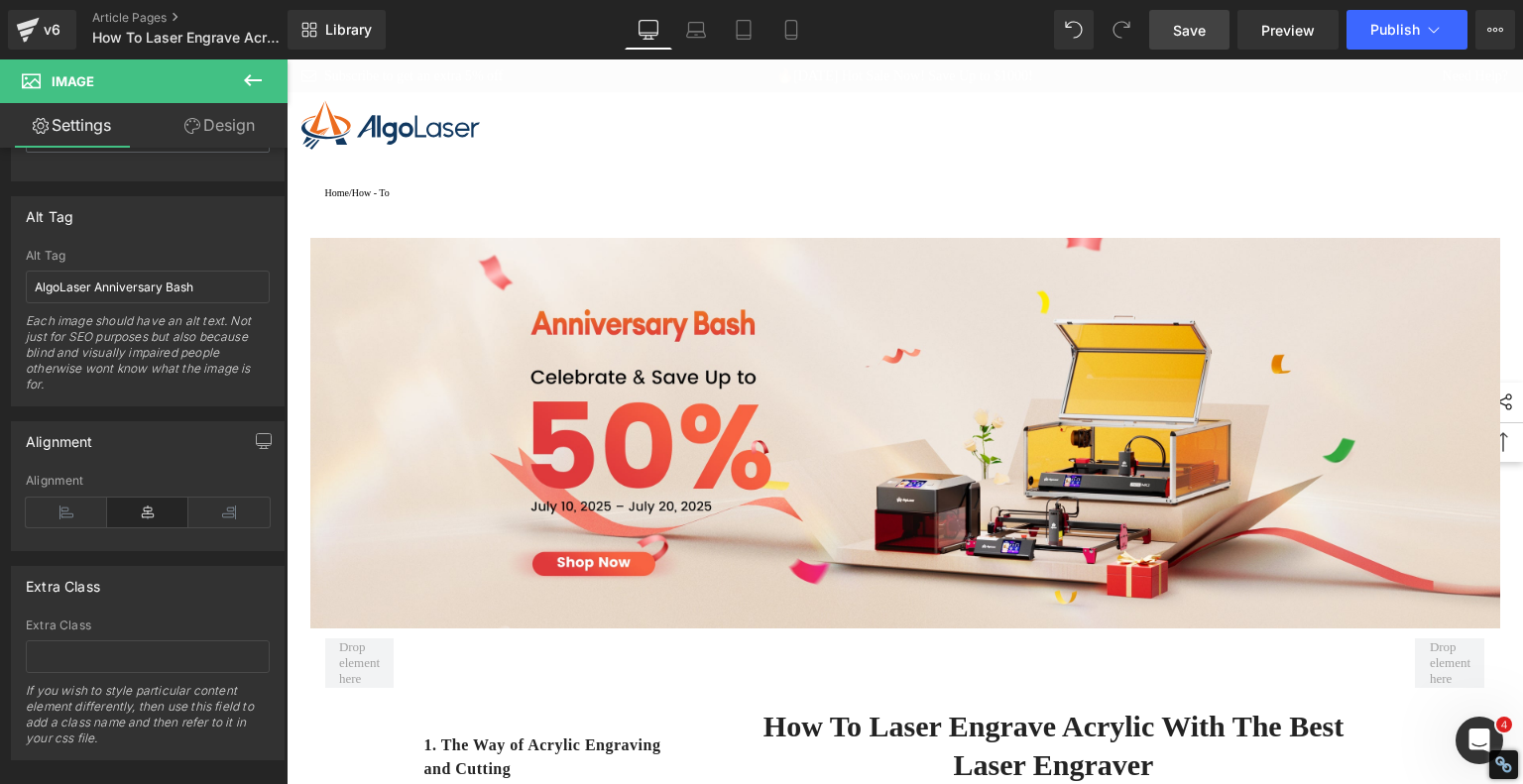 click on "Save" at bounding box center (1189, 30) 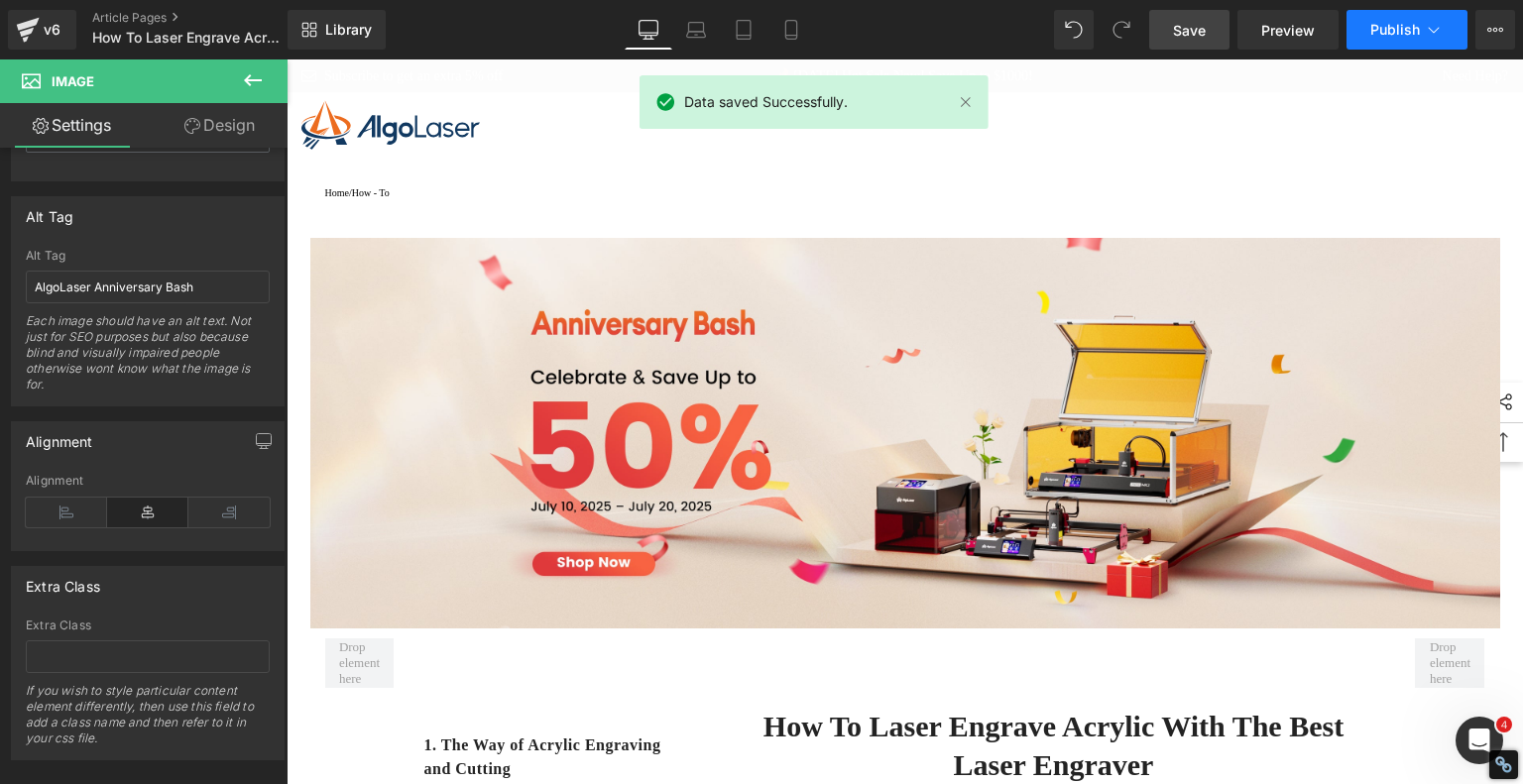 click on "Publish" at bounding box center [1395, 30] 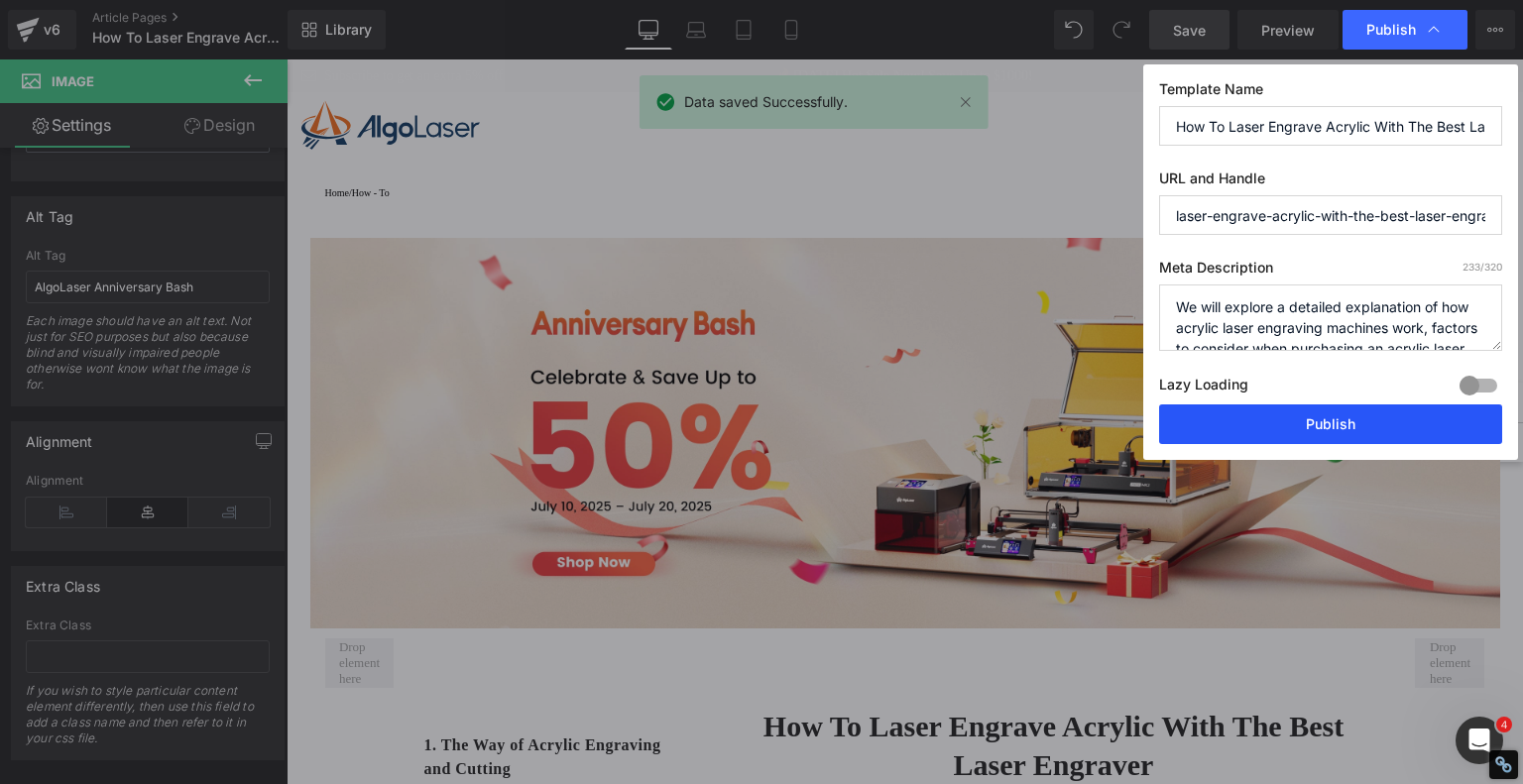 click on "Publish" at bounding box center [1331, 424] 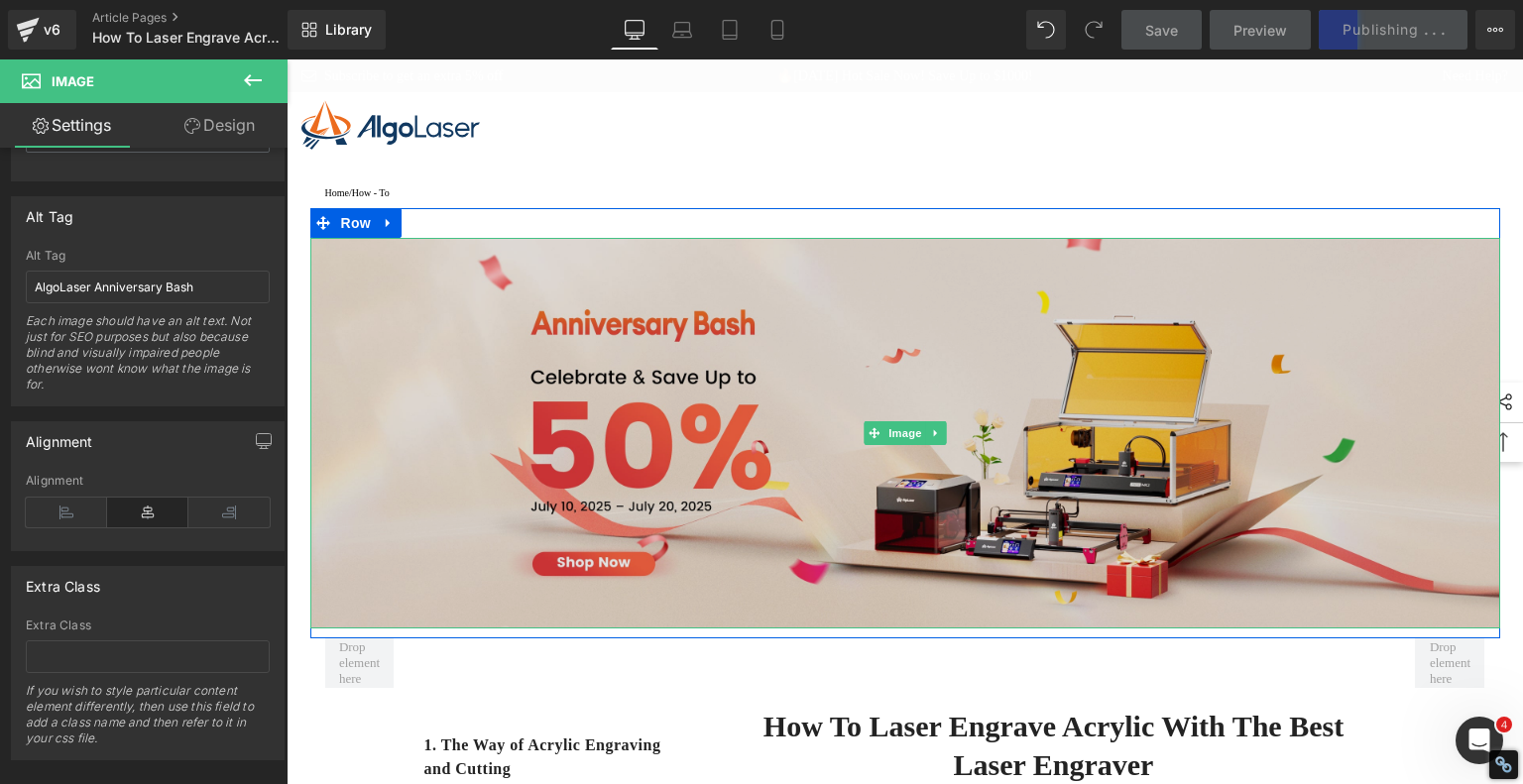 type on "[URL][DOMAIN_NAME]" 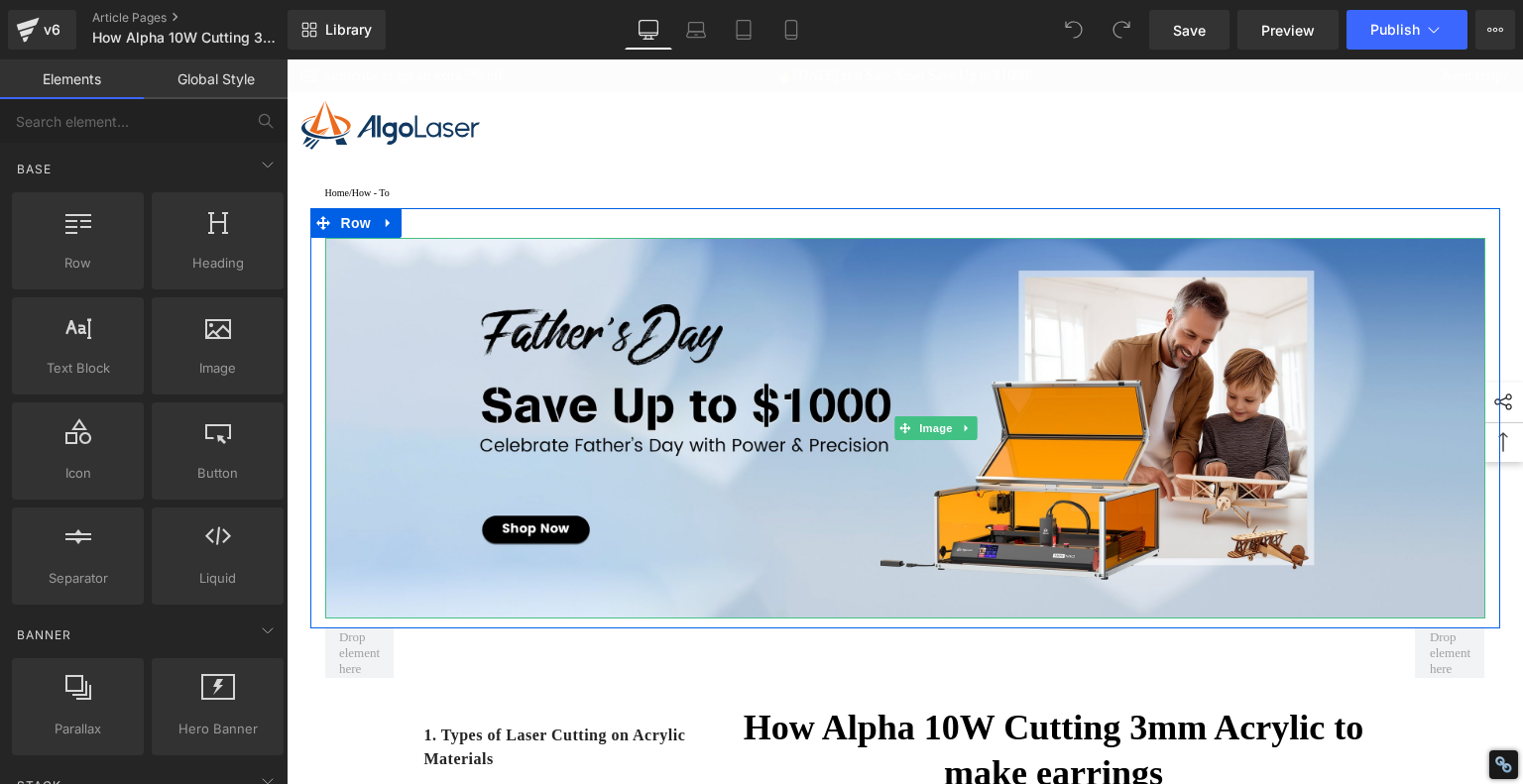 scroll, scrollTop: 0, scrollLeft: 0, axis: both 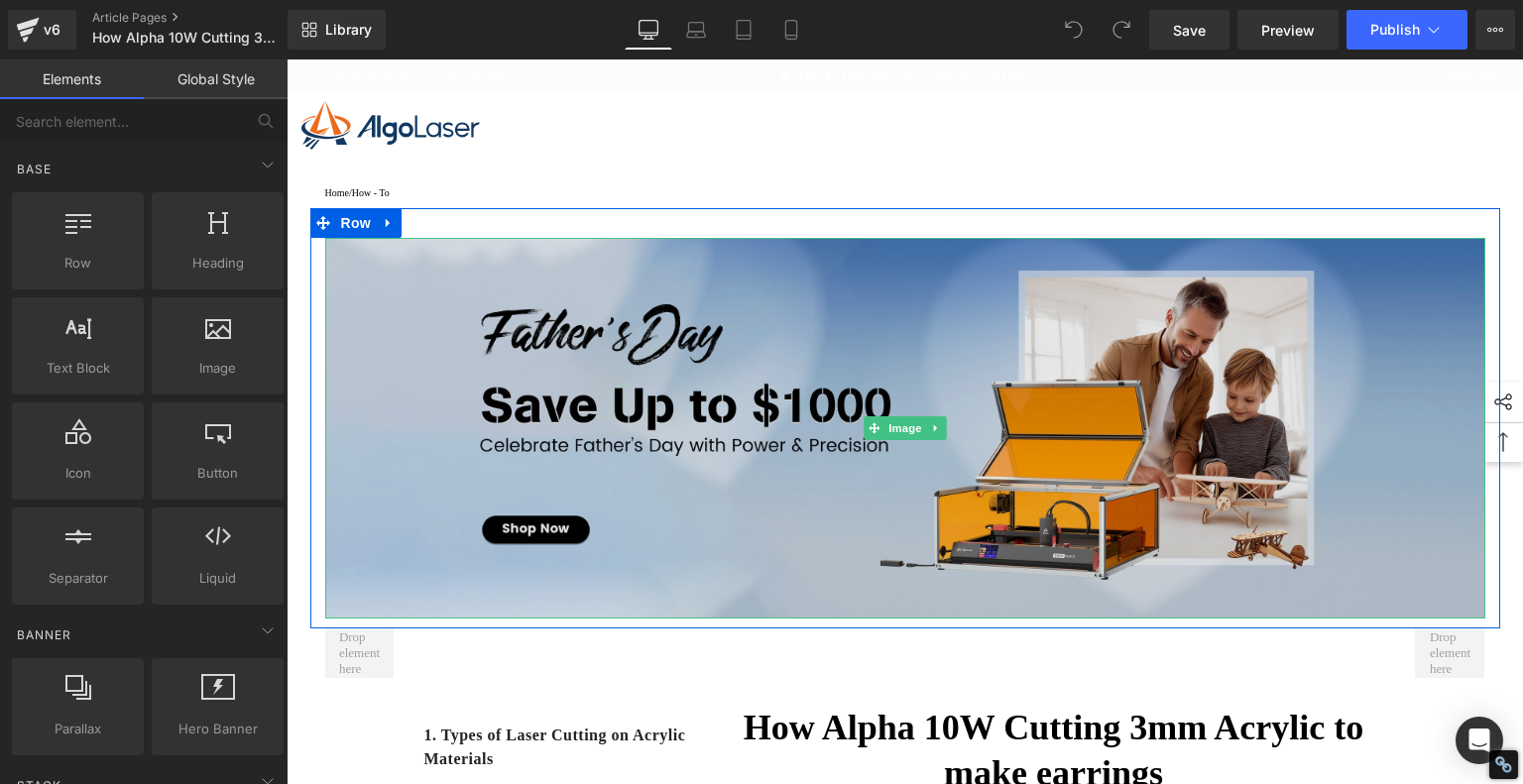 click at bounding box center [905, 428] 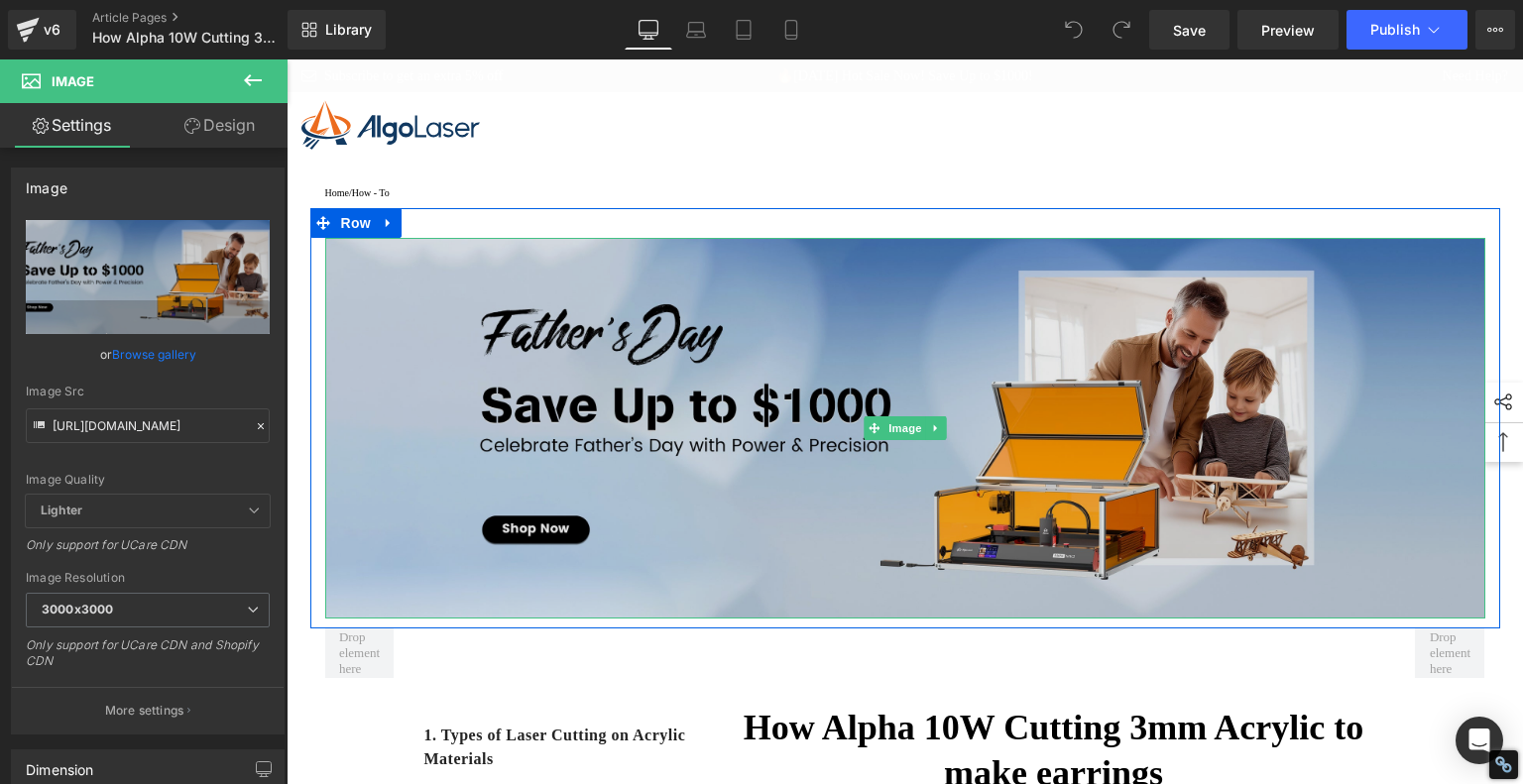 click at bounding box center [905, 428] 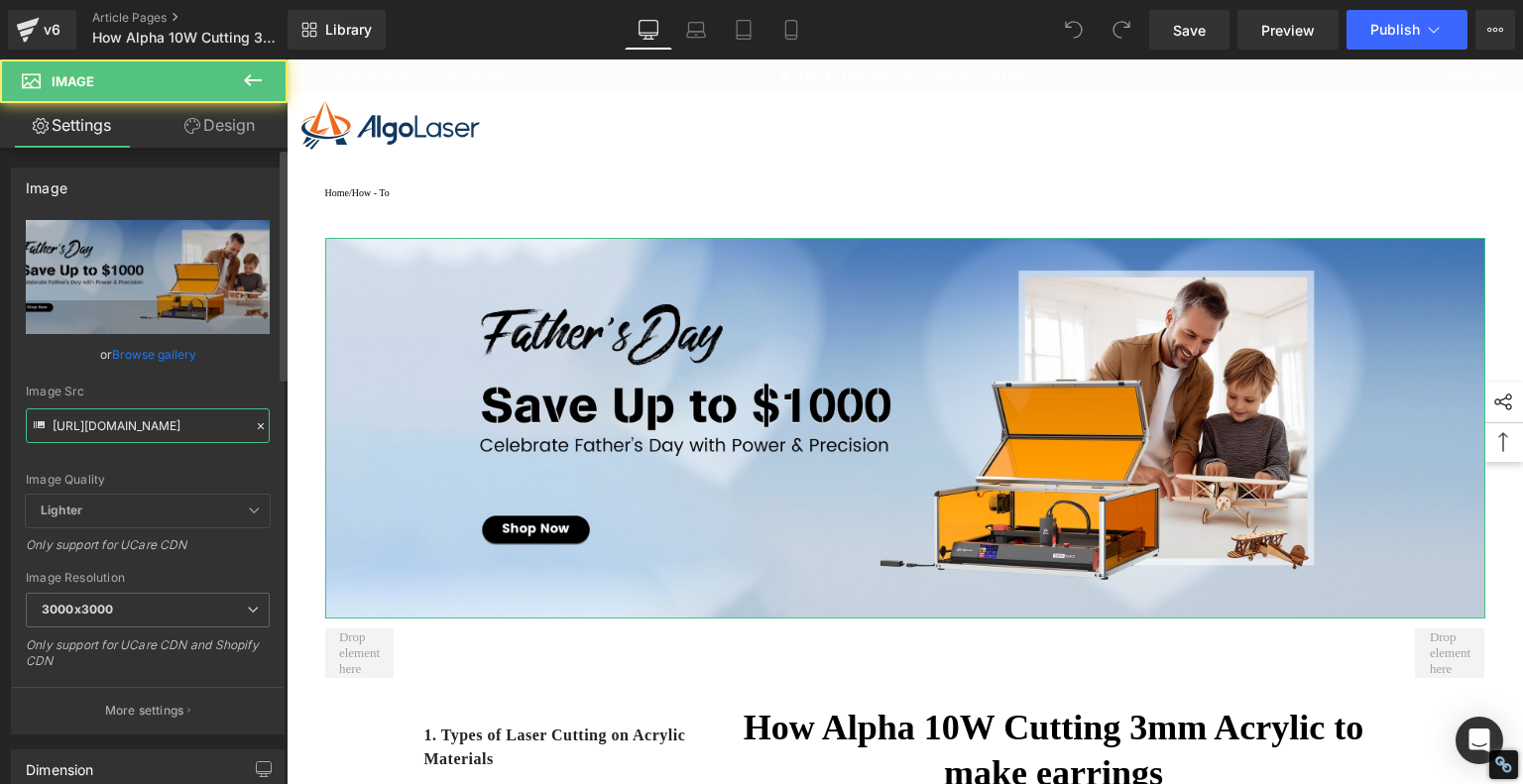 click on "[URL][DOMAIN_NAME]" at bounding box center (148, 425) 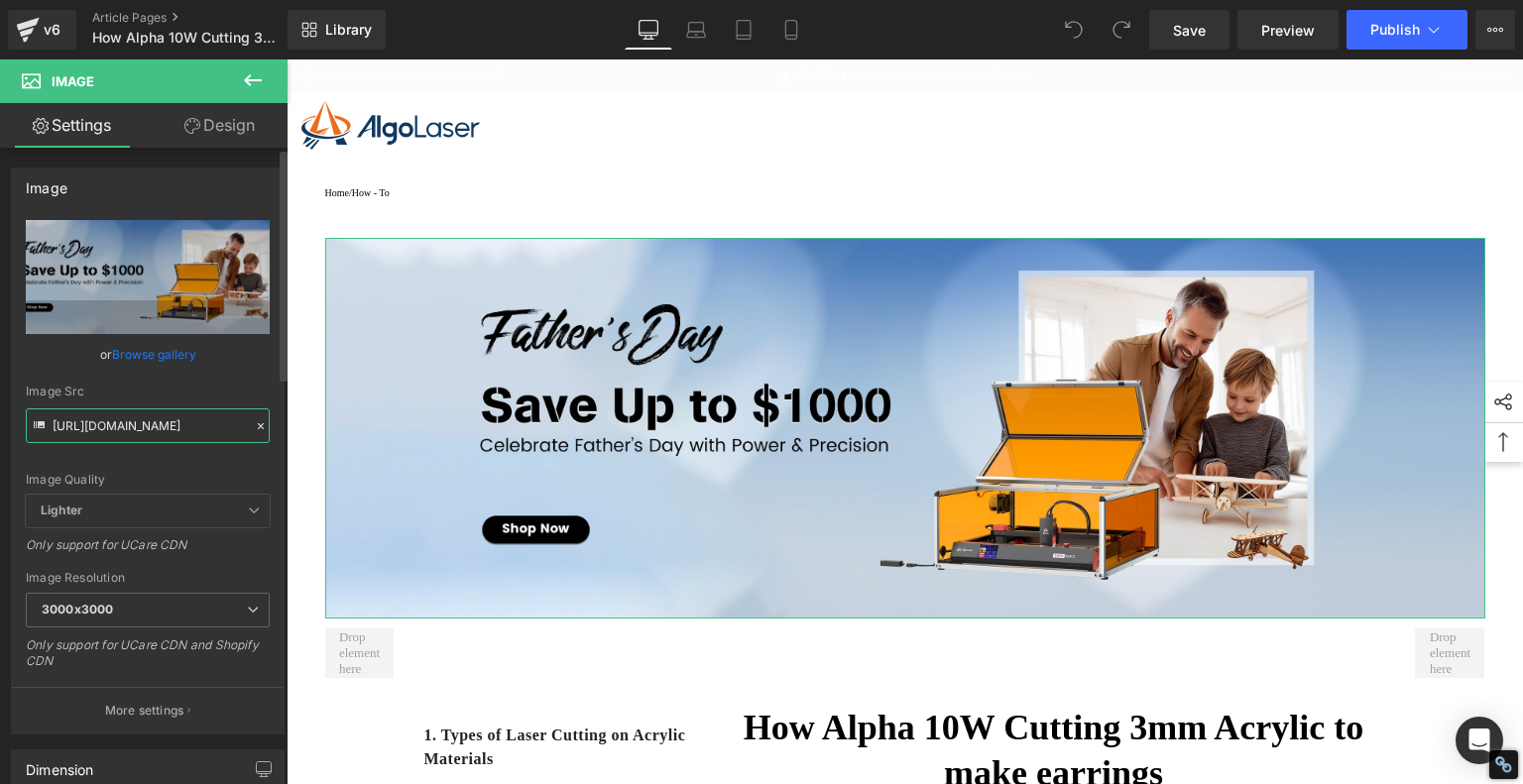 click on "[URL][DOMAIN_NAME]" at bounding box center [148, 425] 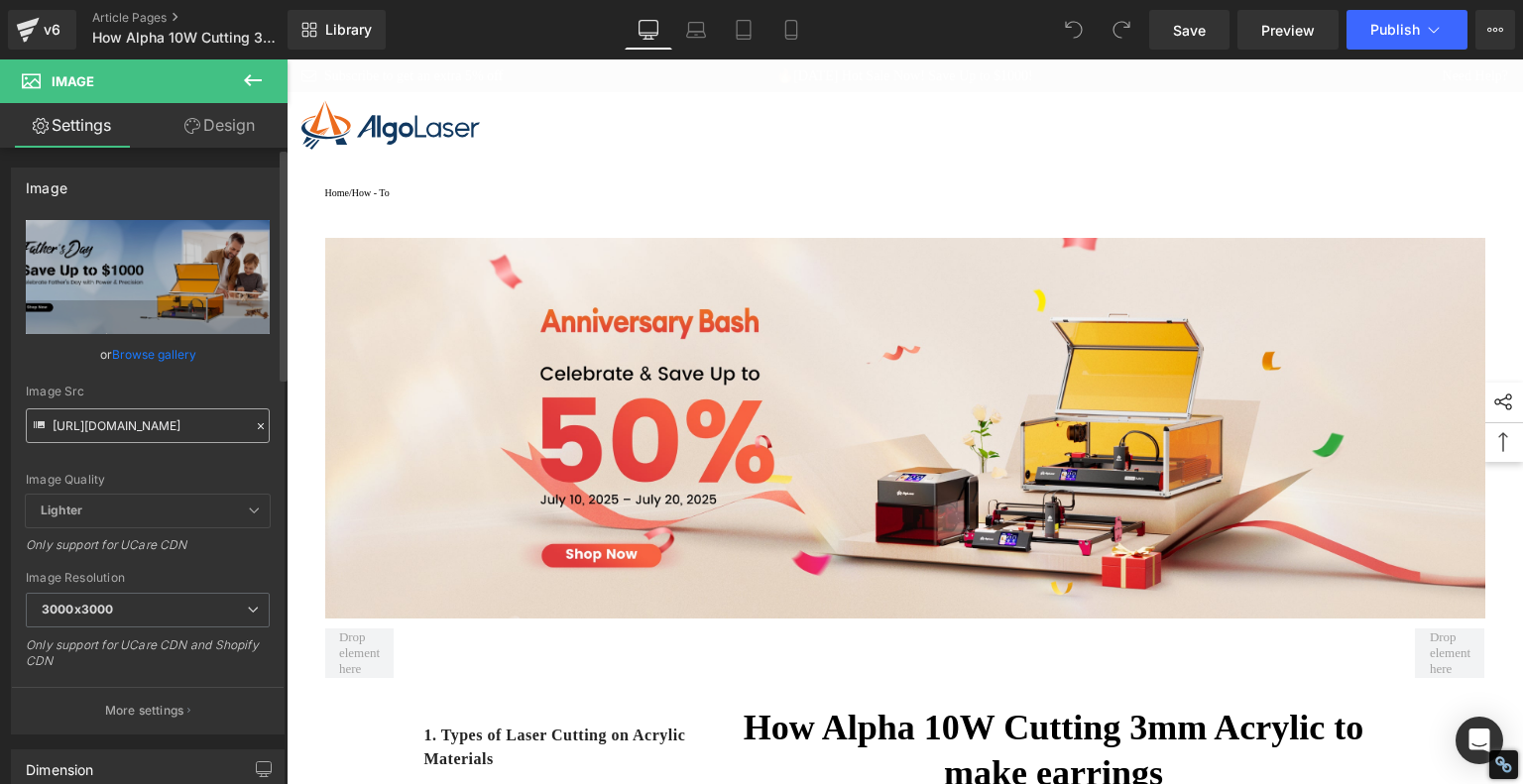scroll, scrollTop: 0, scrollLeft: 0, axis: both 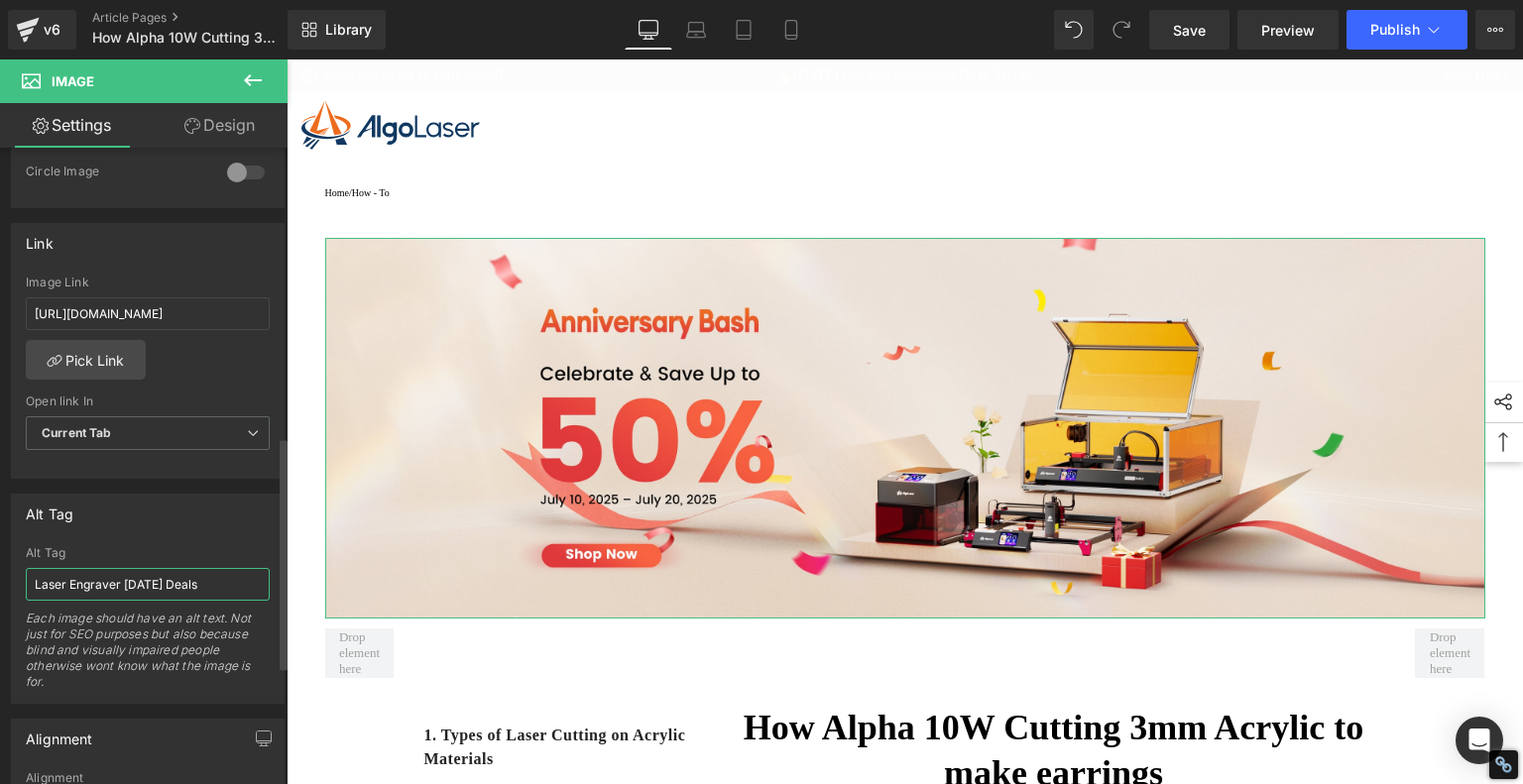 click on "Laser Engraver [DATE] Deals" at bounding box center (148, 584) 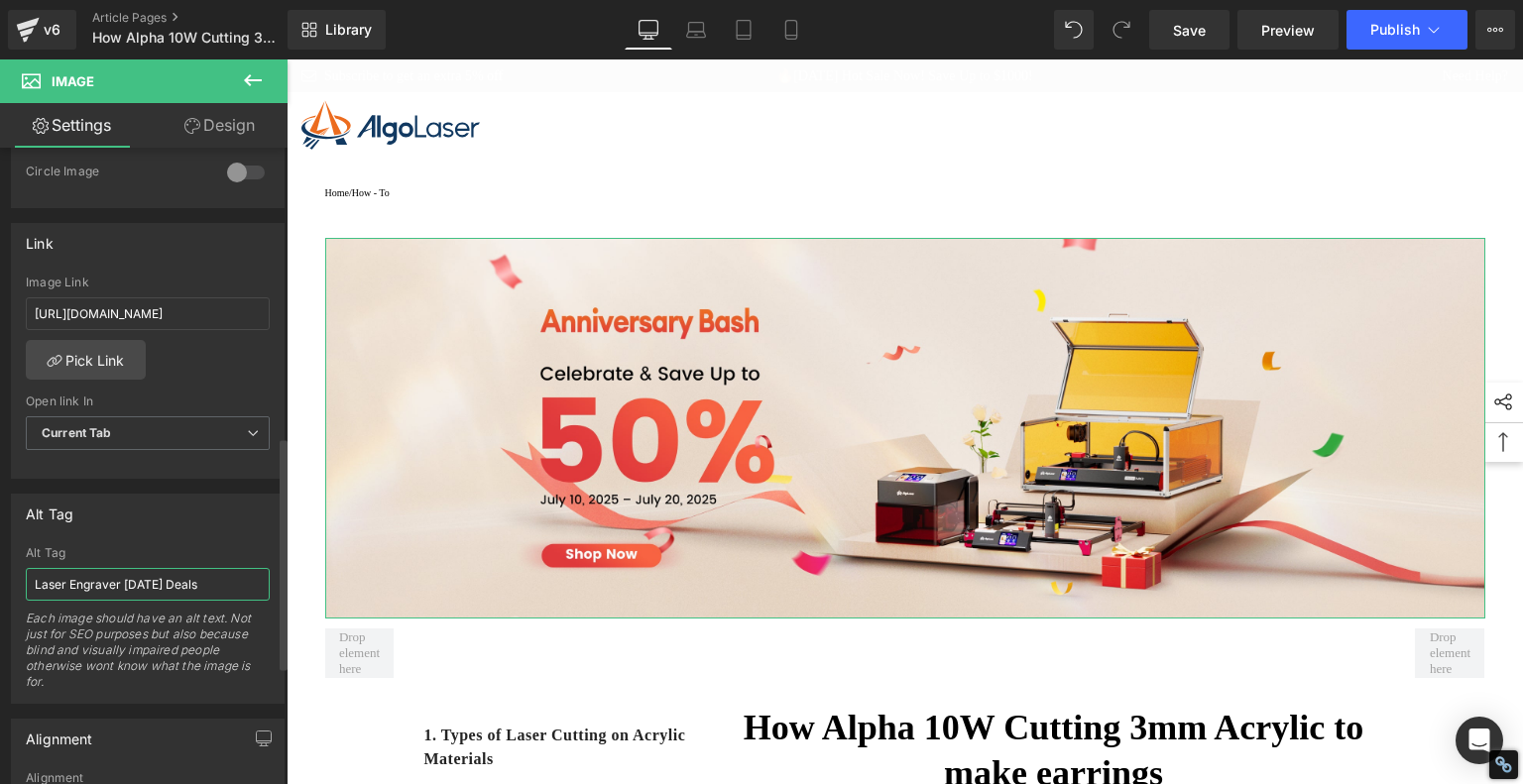 click on "Laser Engraver [DATE] Deals" at bounding box center [148, 584] 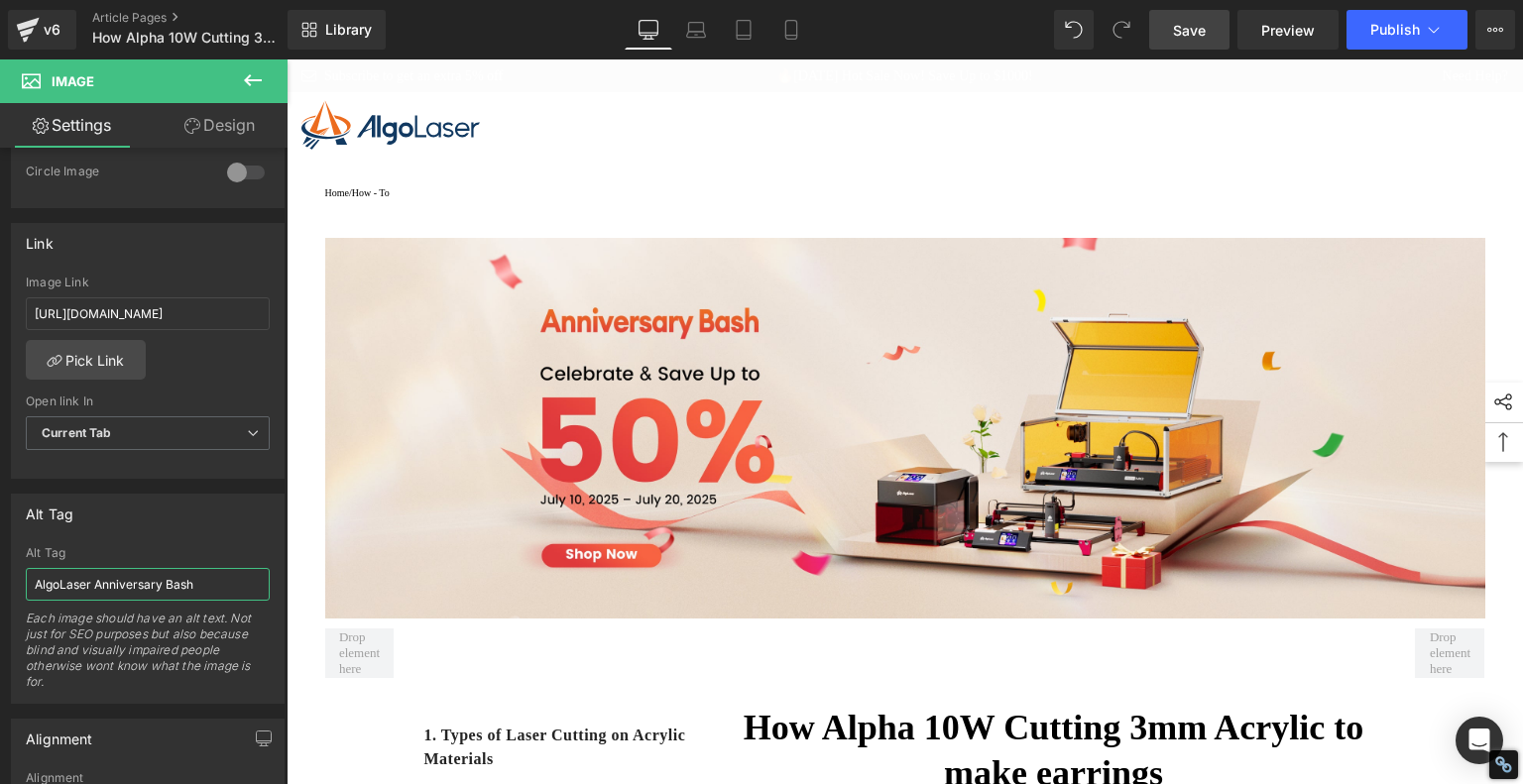 type on "AlgoLaser Anniversary Bash" 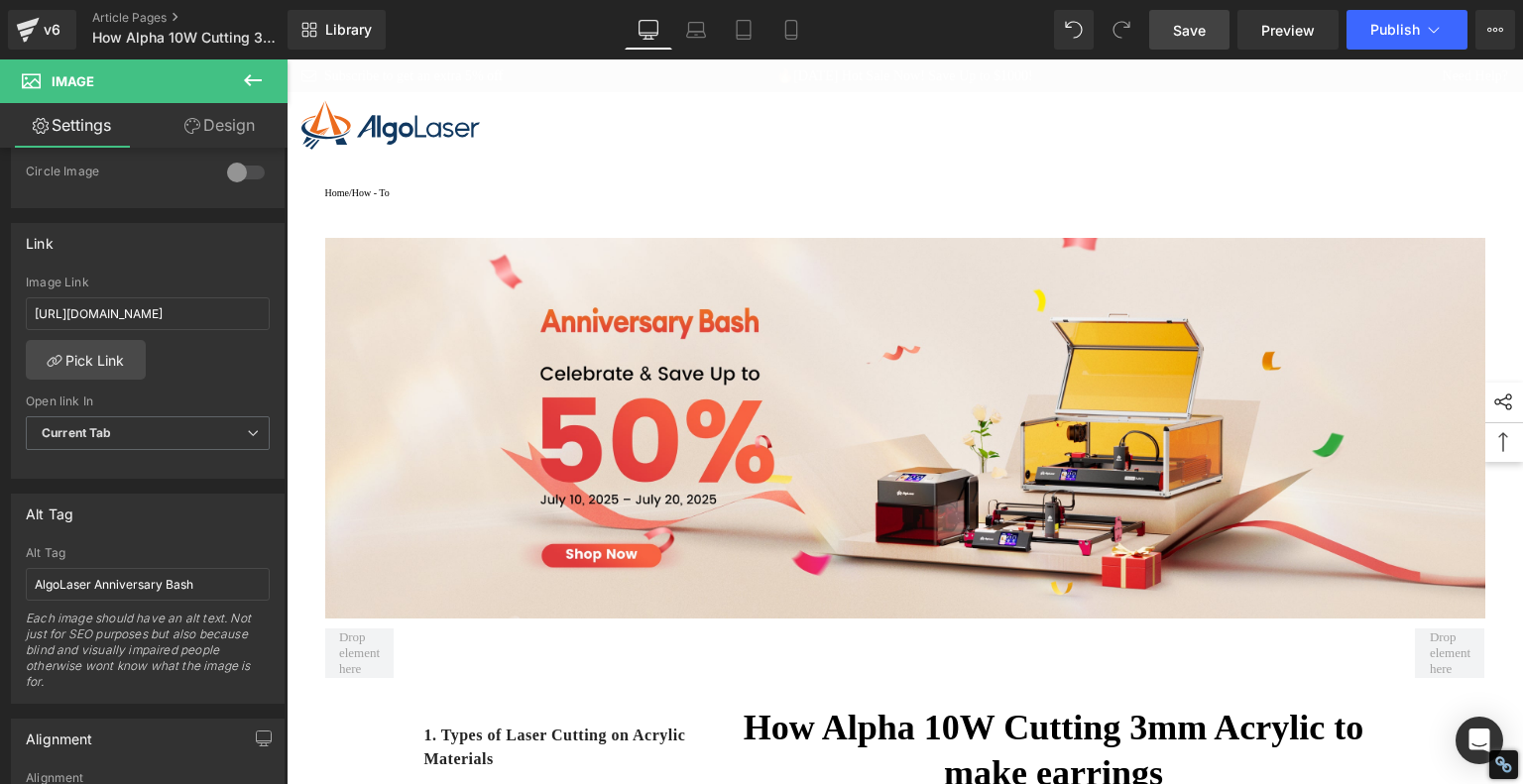 click on "Save" at bounding box center [1189, 30] 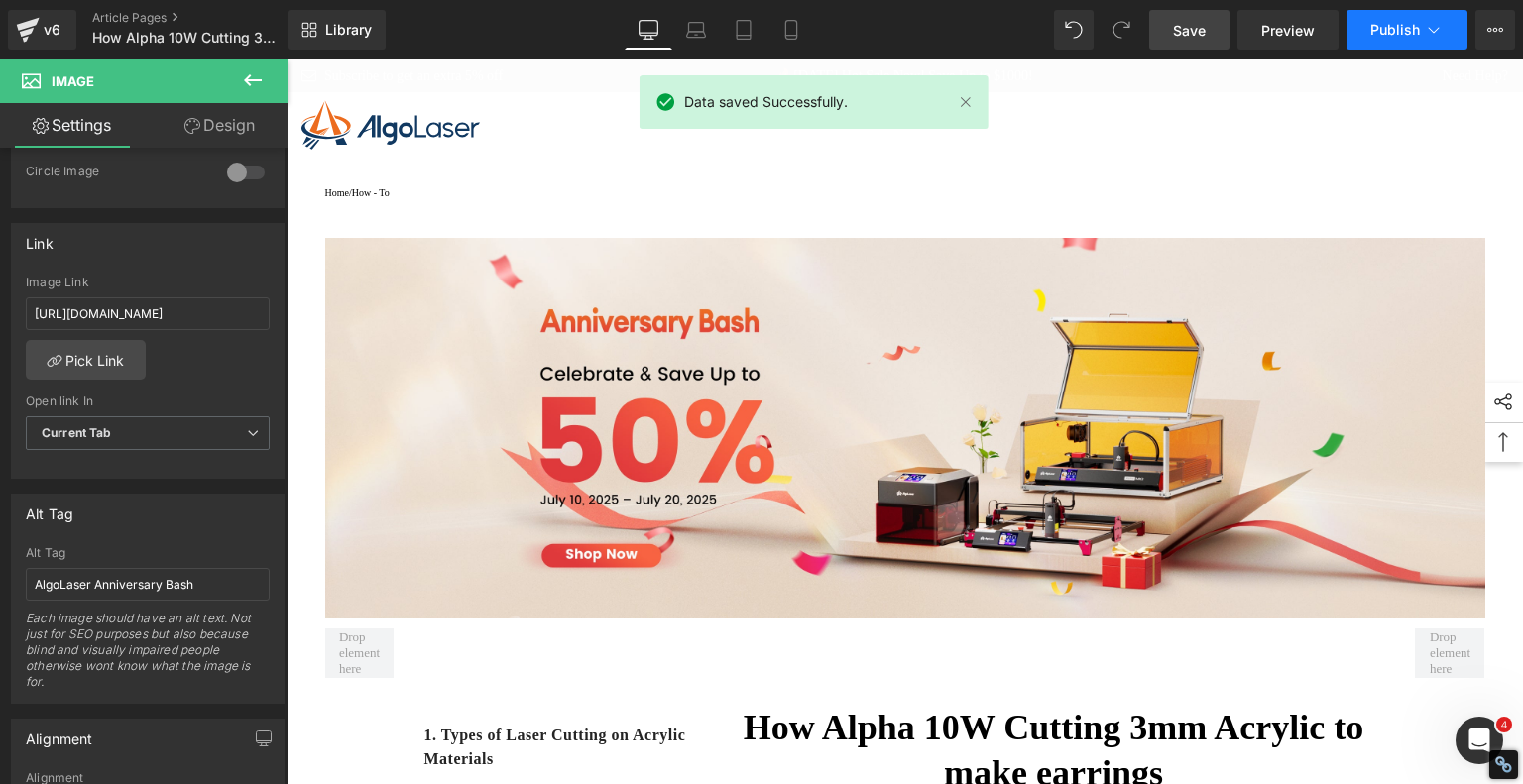 scroll, scrollTop: 0, scrollLeft: 0, axis: both 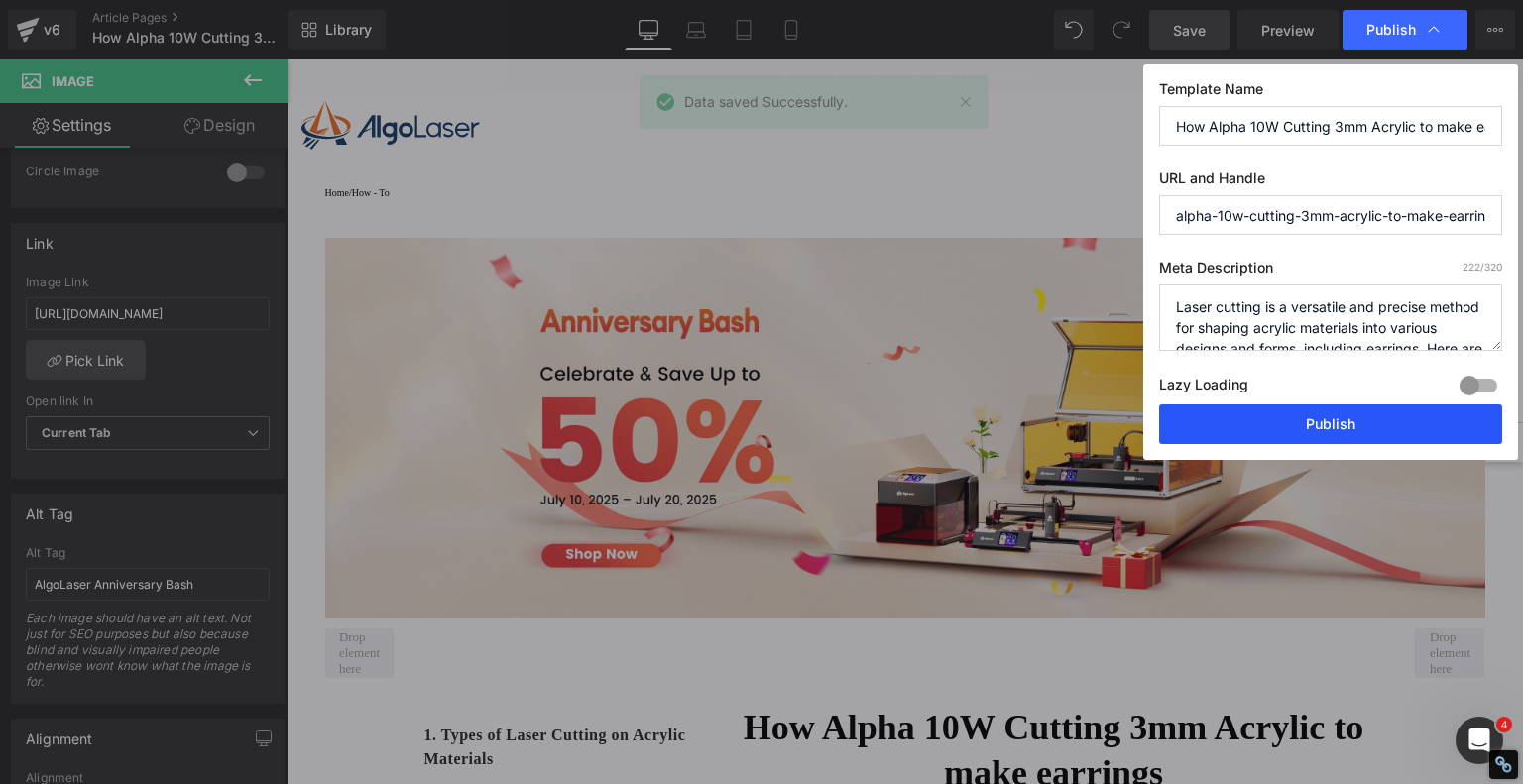 click on "Publish" at bounding box center [1331, 424] 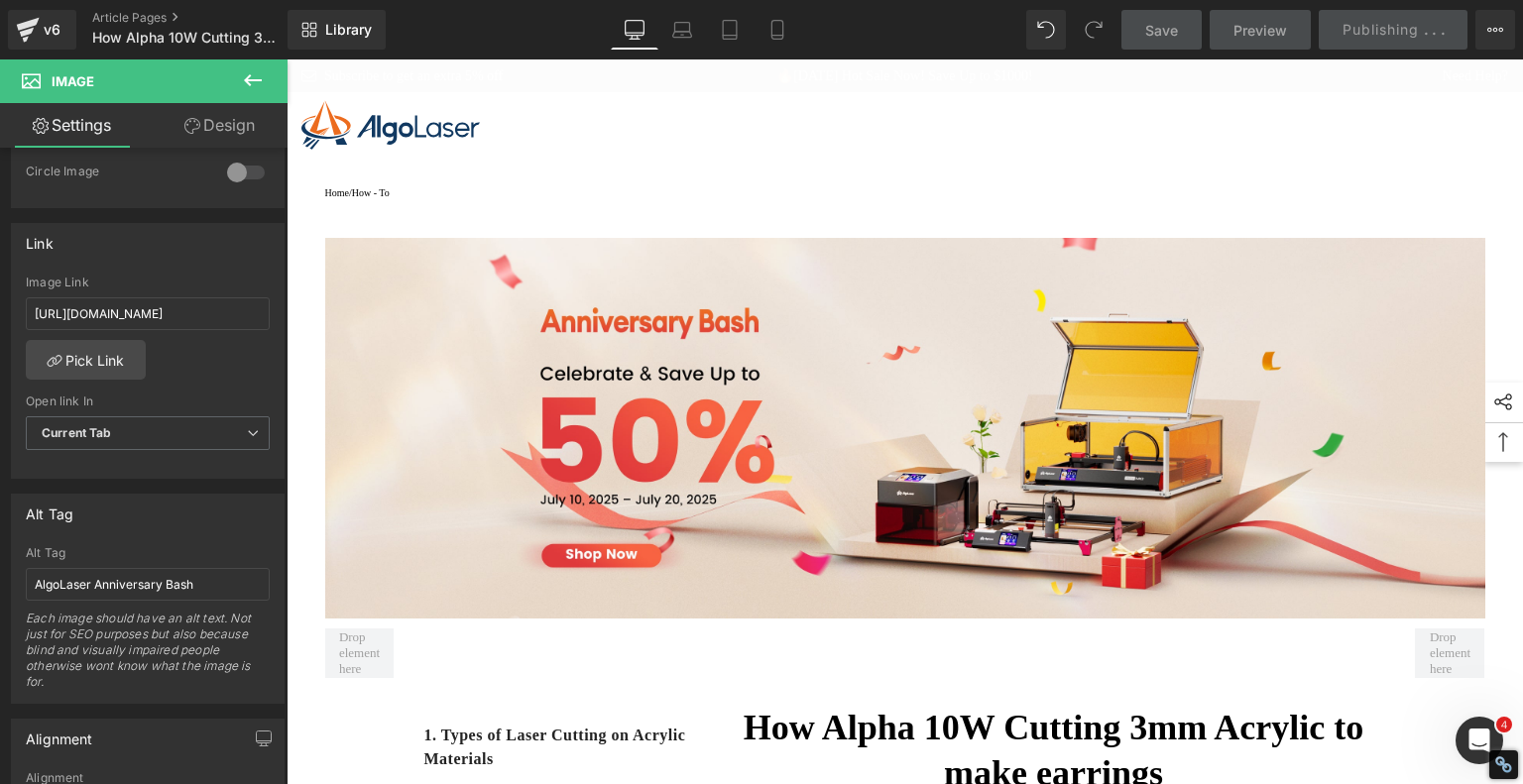 type on "[URL][DOMAIN_NAME]" 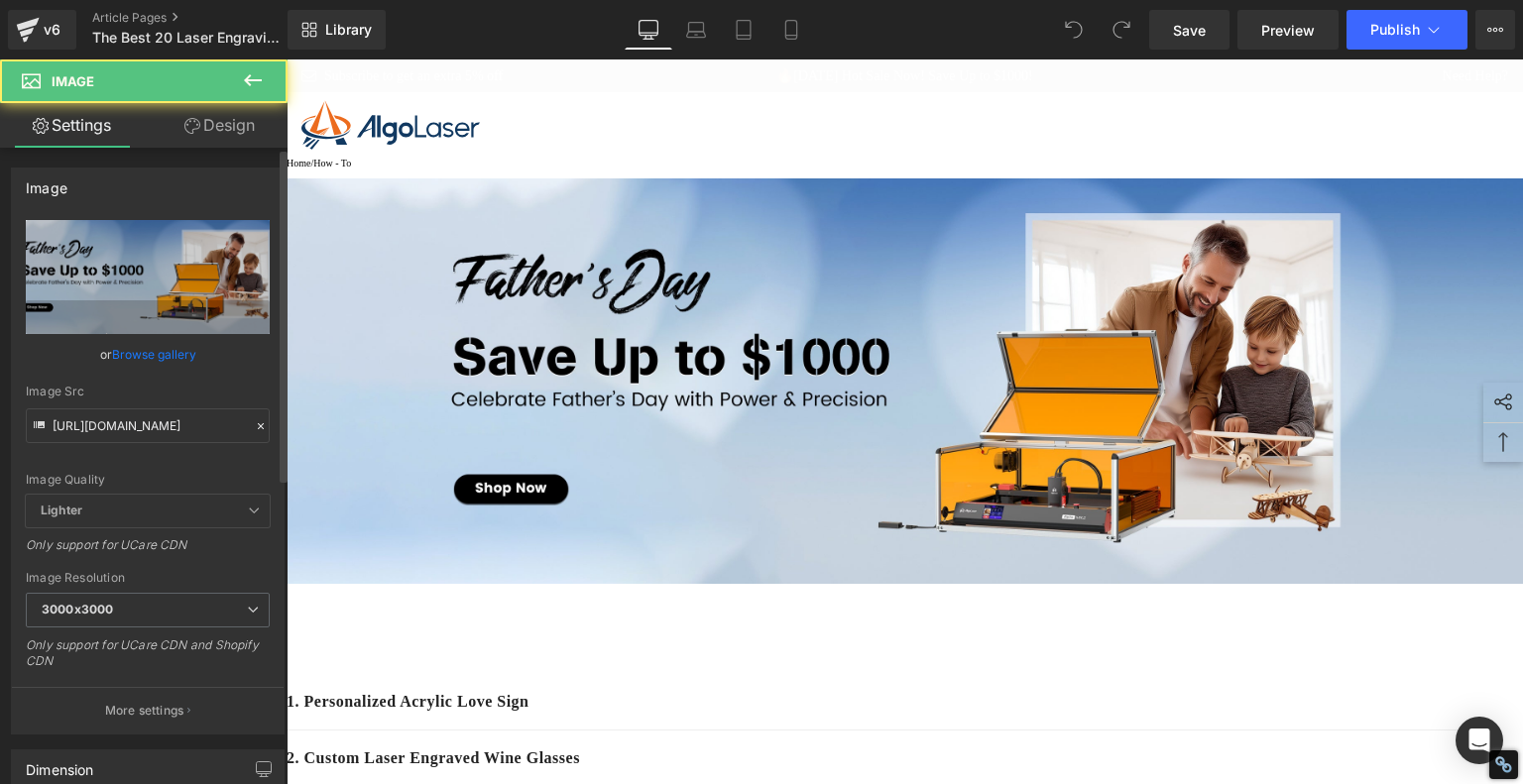scroll, scrollTop: 0, scrollLeft: 0, axis: both 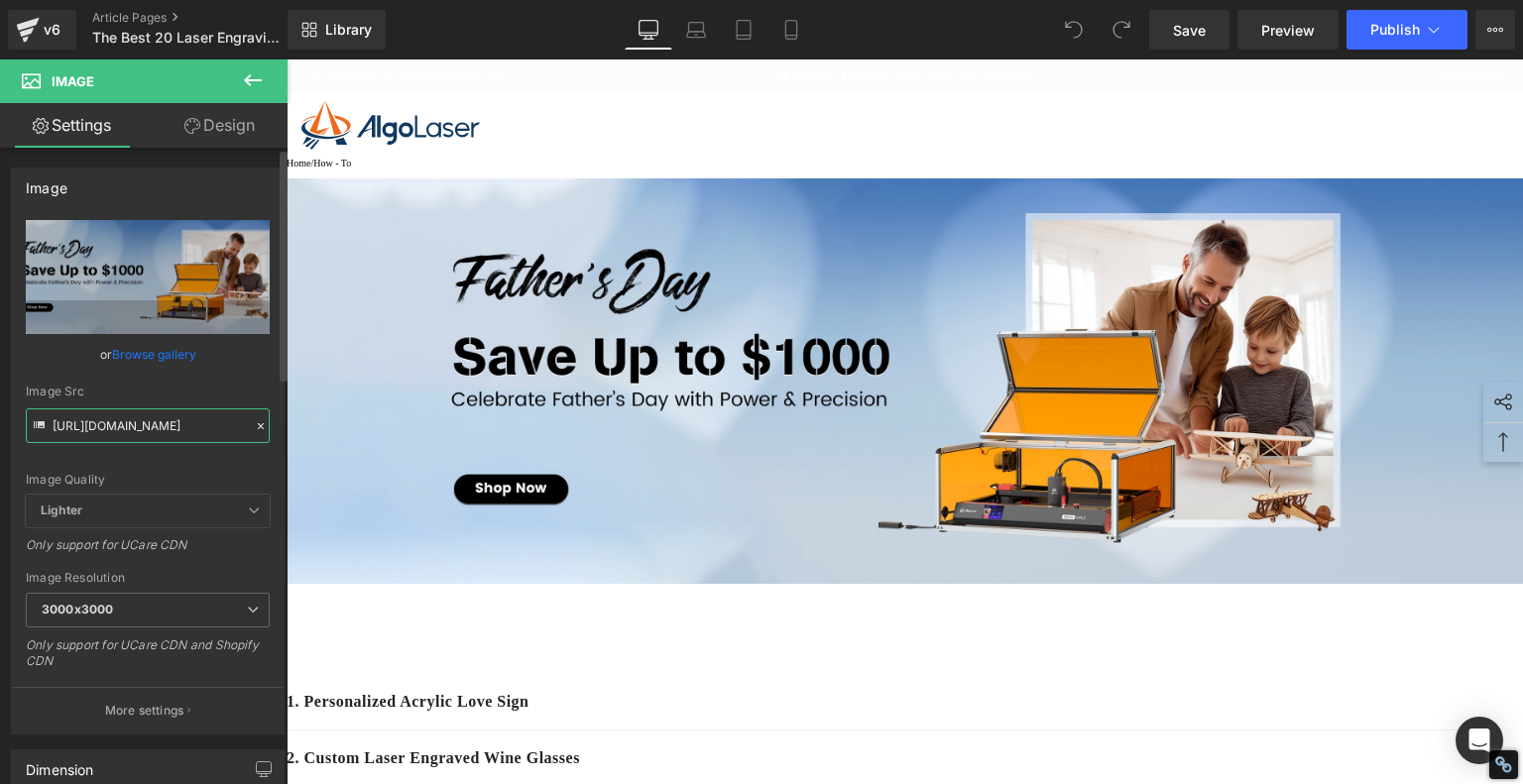 click on "[URL][DOMAIN_NAME]" at bounding box center (148, 425) 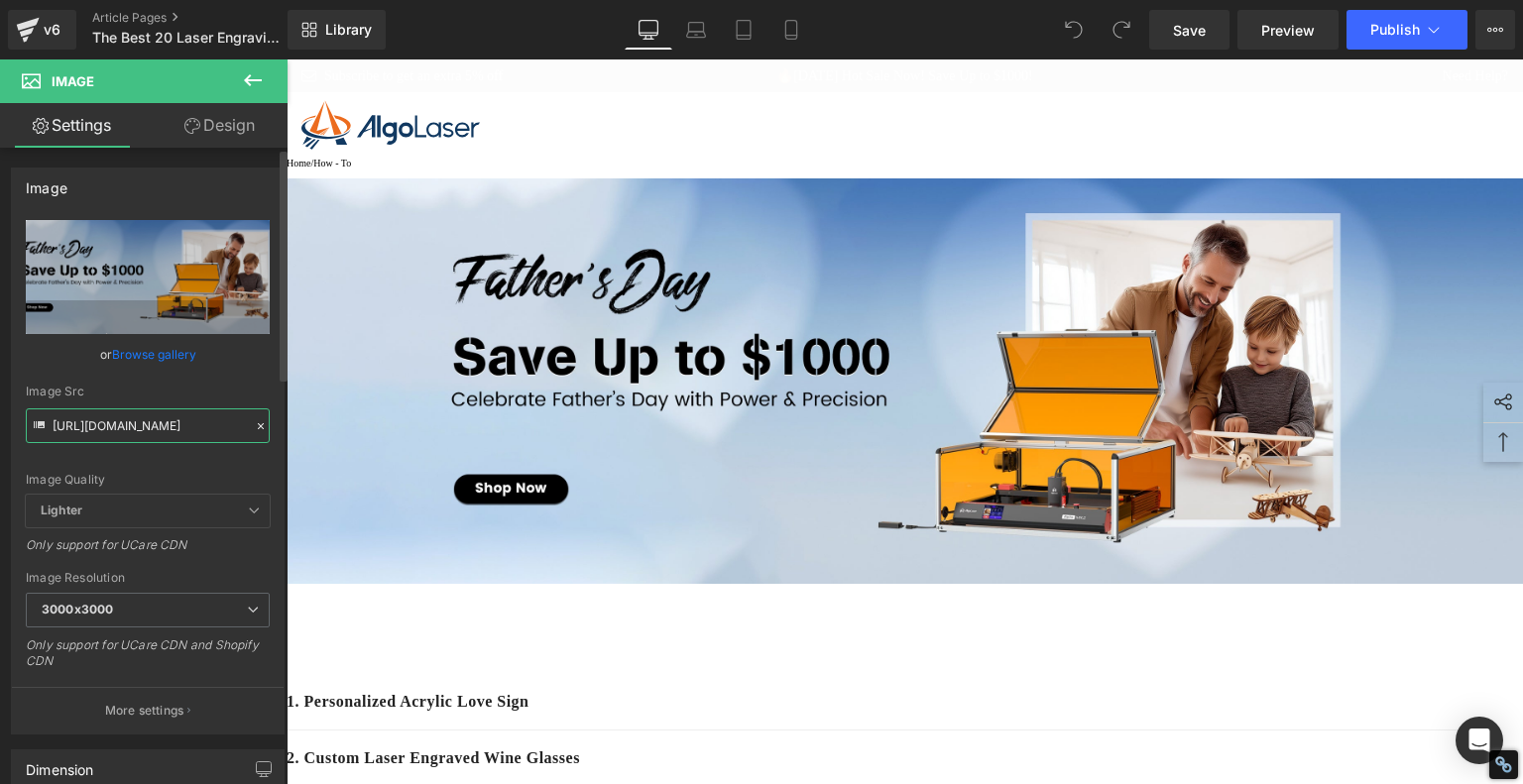 click on "[URL][DOMAIN_NAME]" at bounding box center [148, 425] 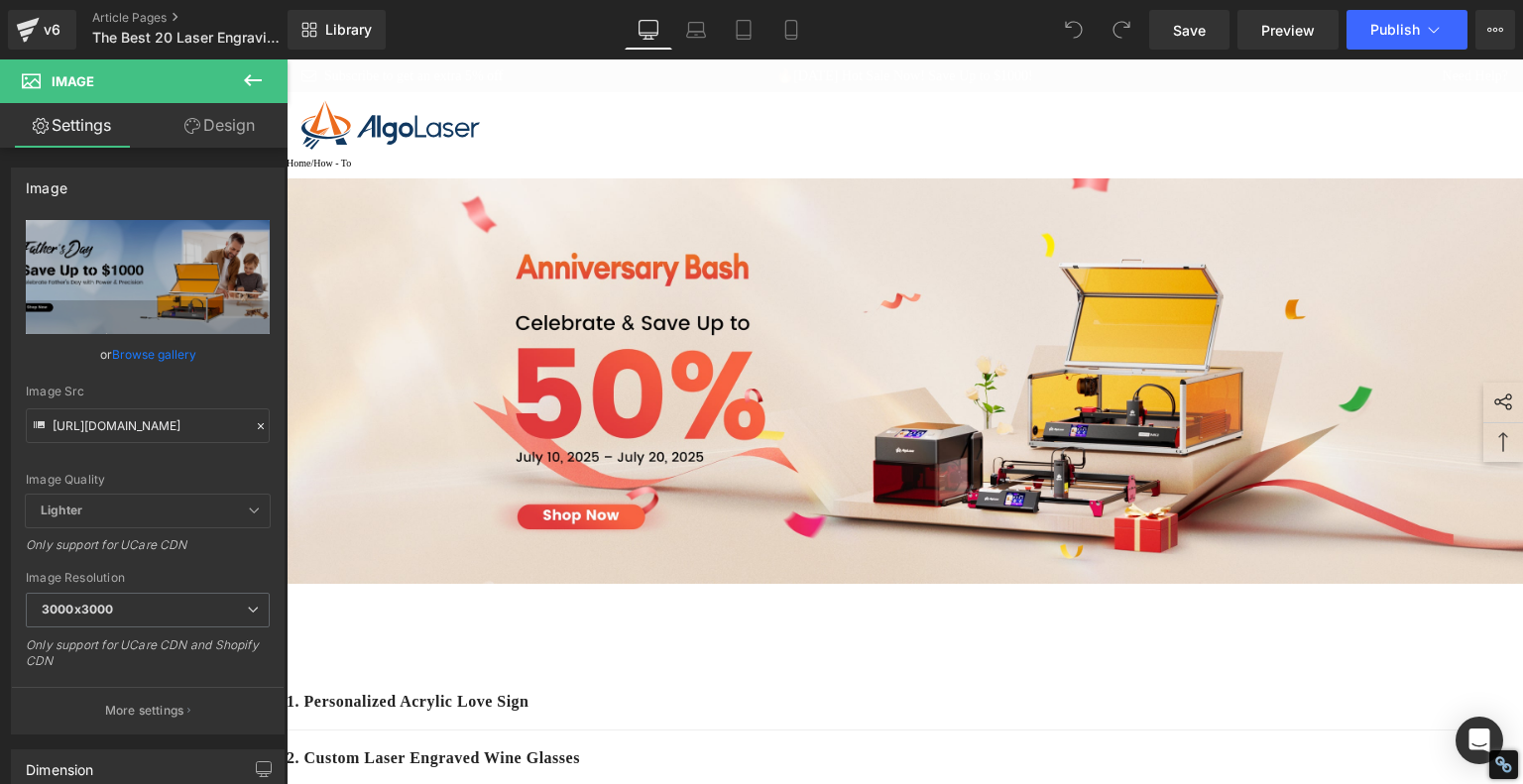 type on "[URL][DOMAIN_NAME]" 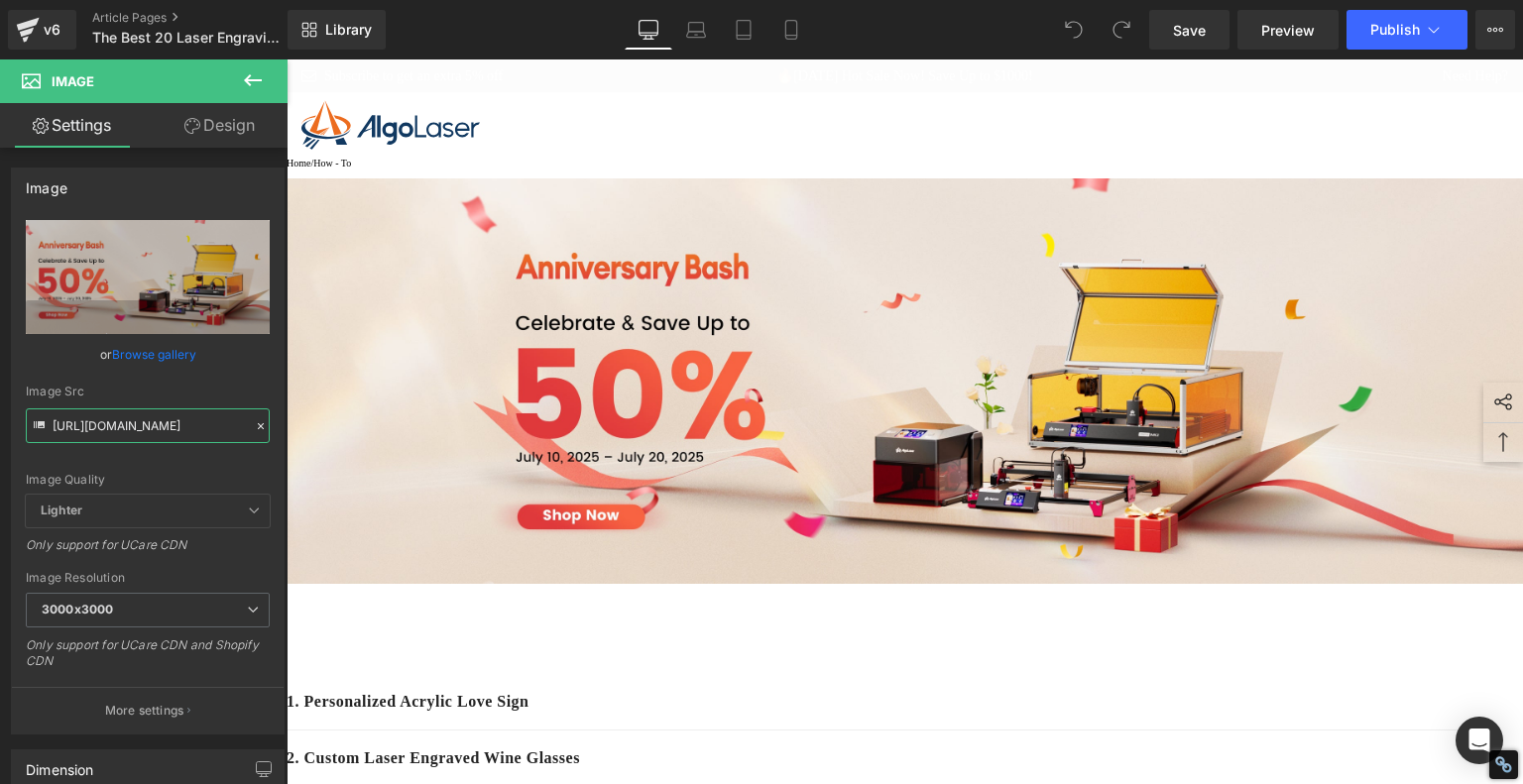 scroll, scrollTop: 0, scrollLeft: 0, axis: both 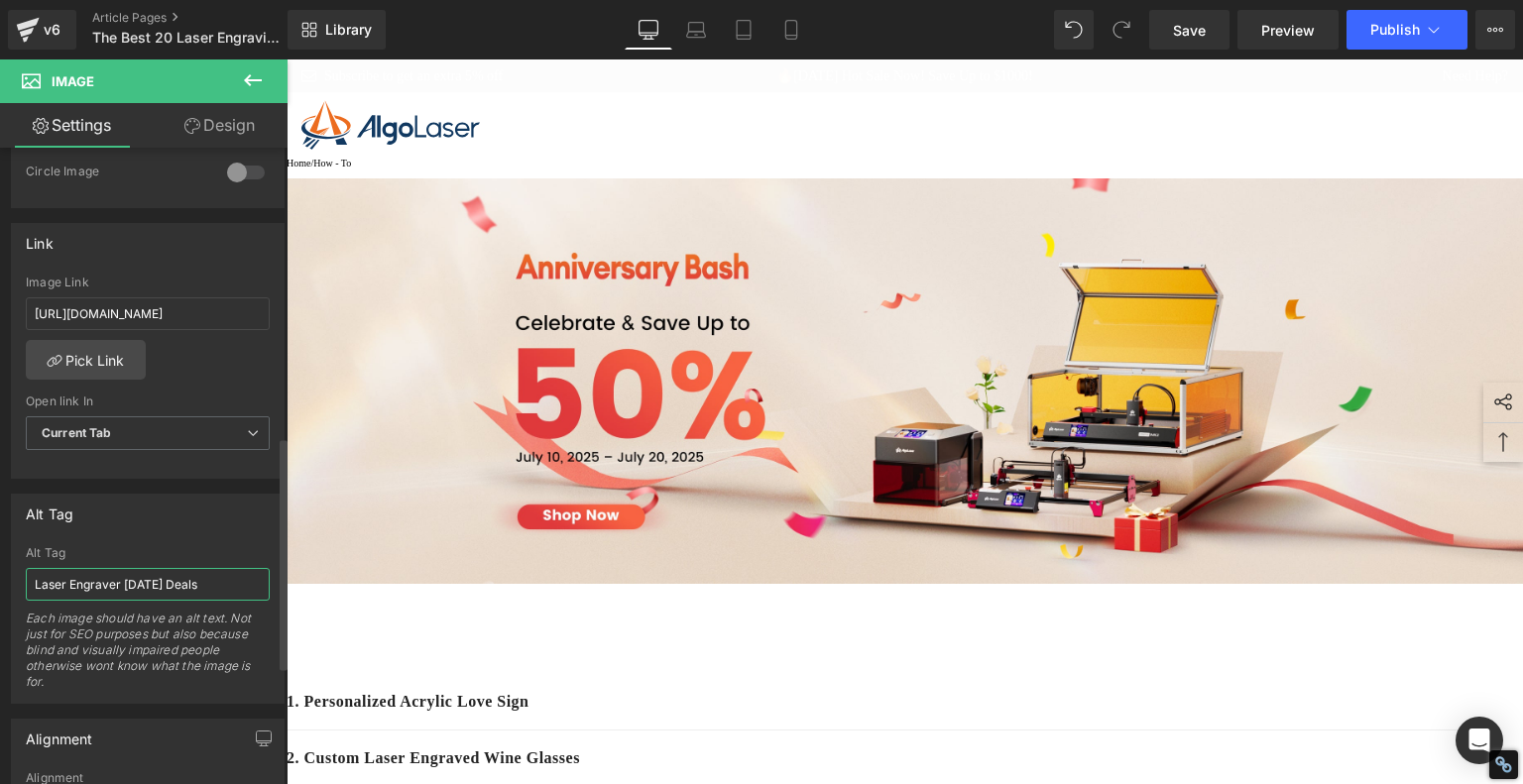 click on "Laser Engraver [DATE] Deals" at bounding box center (148, 584) 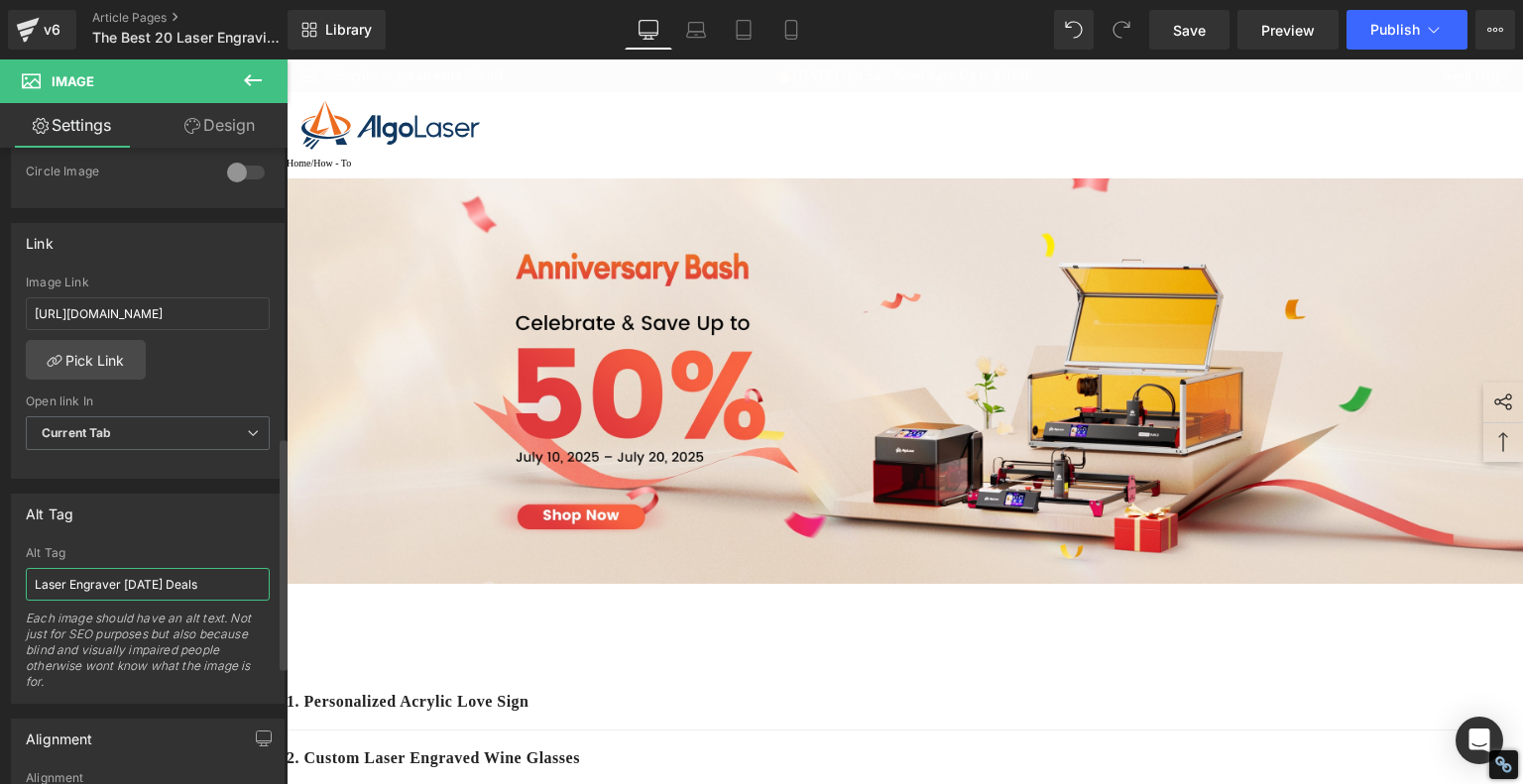 click on "Laser Engraver [DATE] Deals" at bounding box center [148, 584] 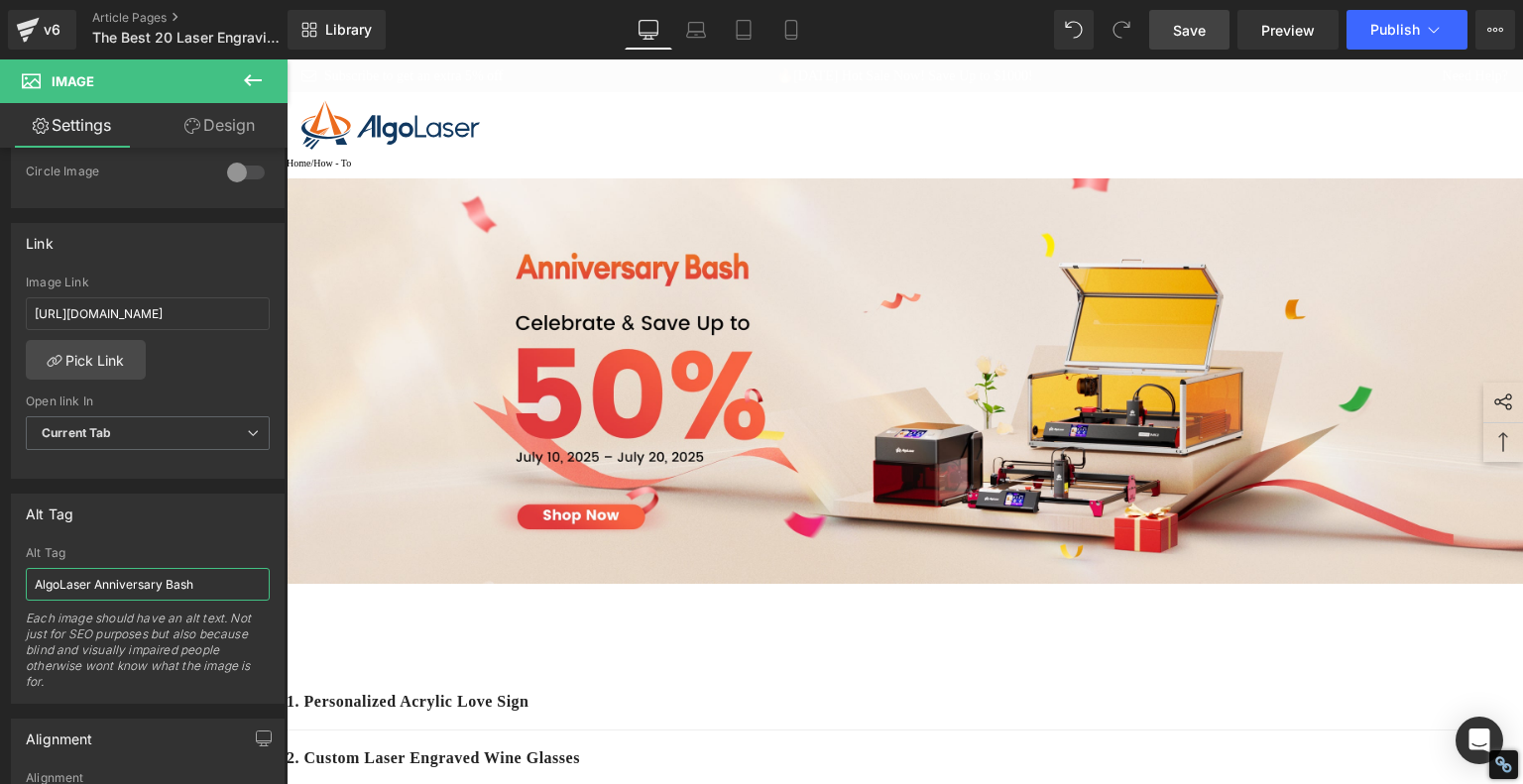 type on "AlgoLaser Anniversary Bash" 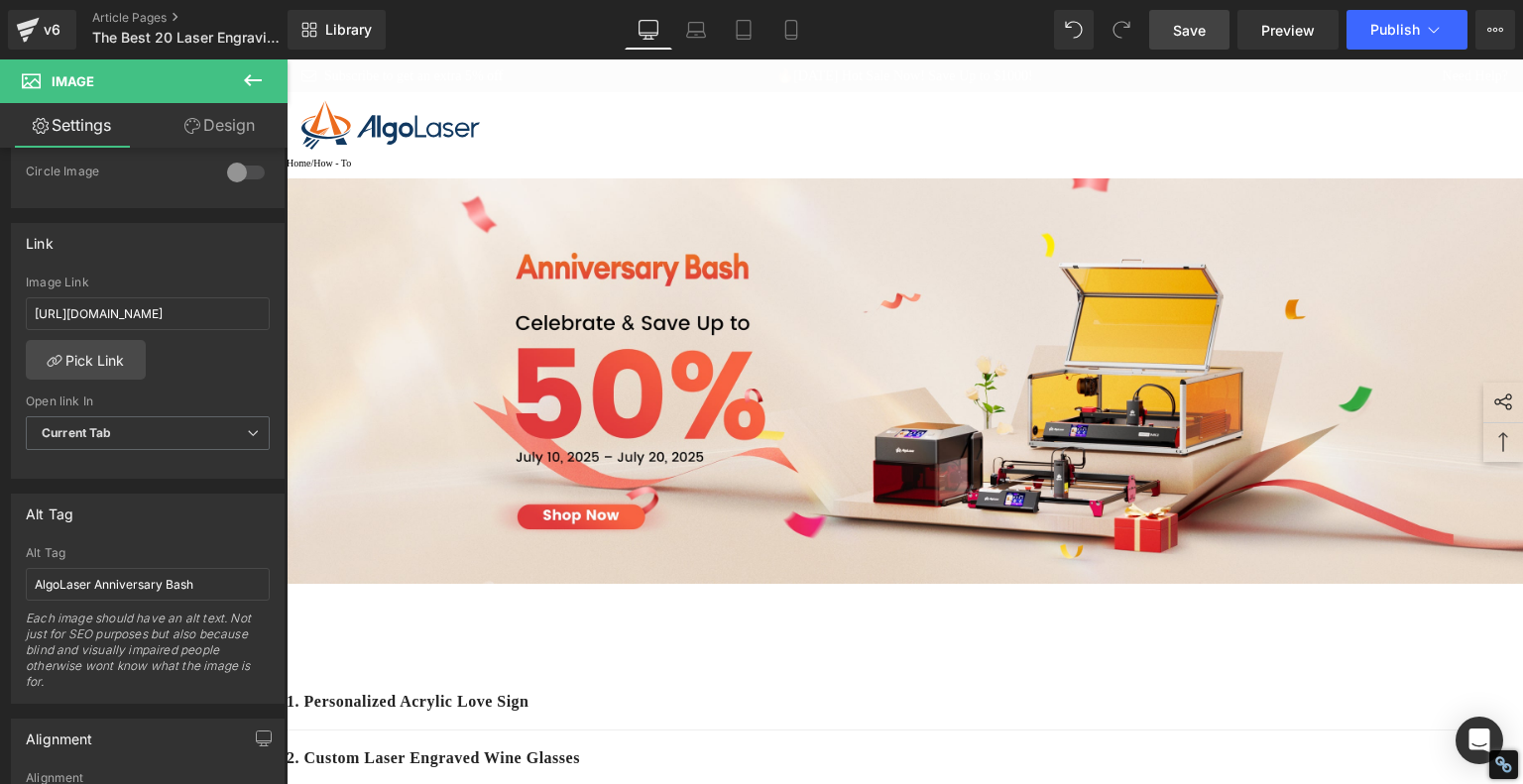 click on "Save" at bounding box center [1189, 30] 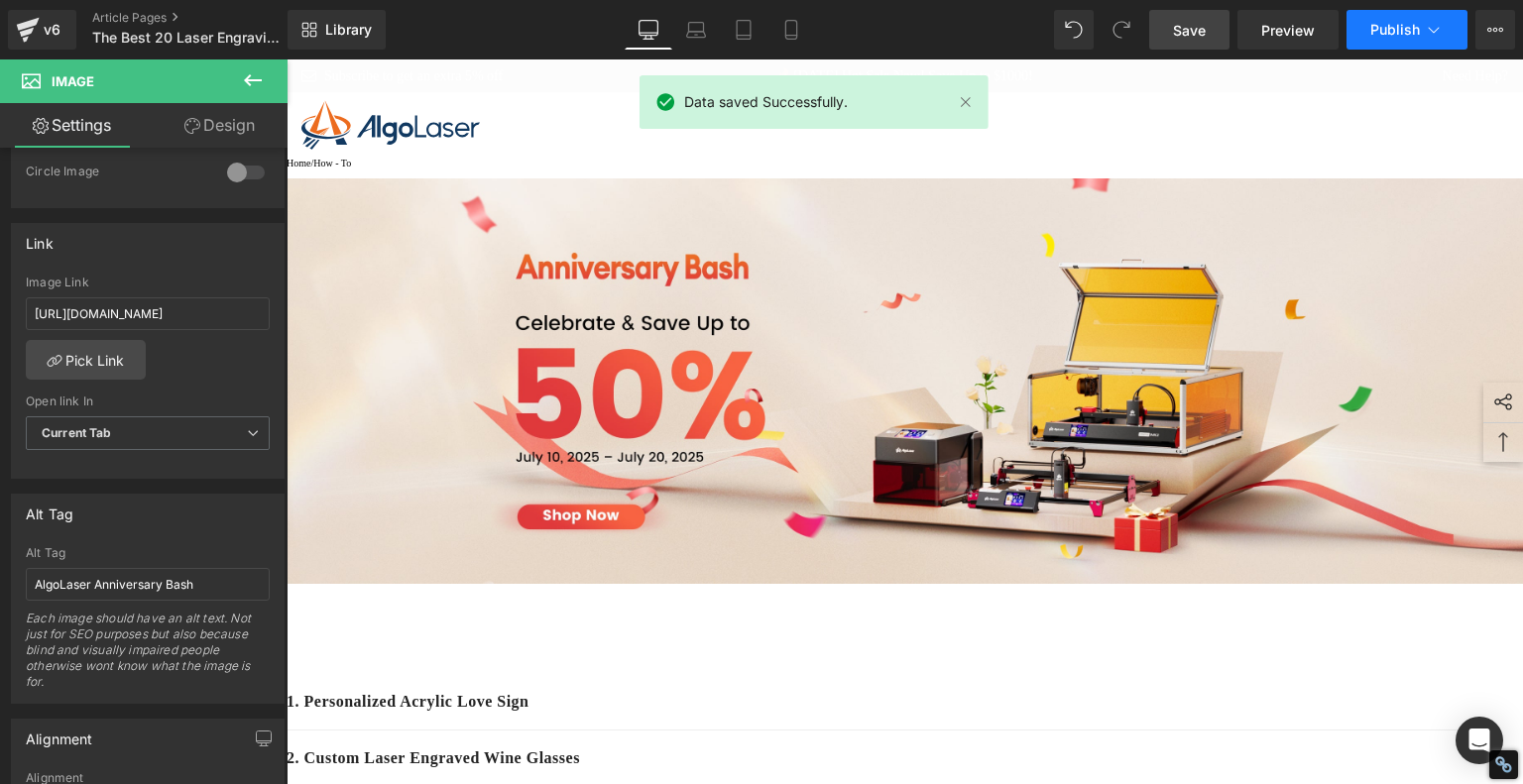 click on "Publish" at bounding box center [1407, 30] 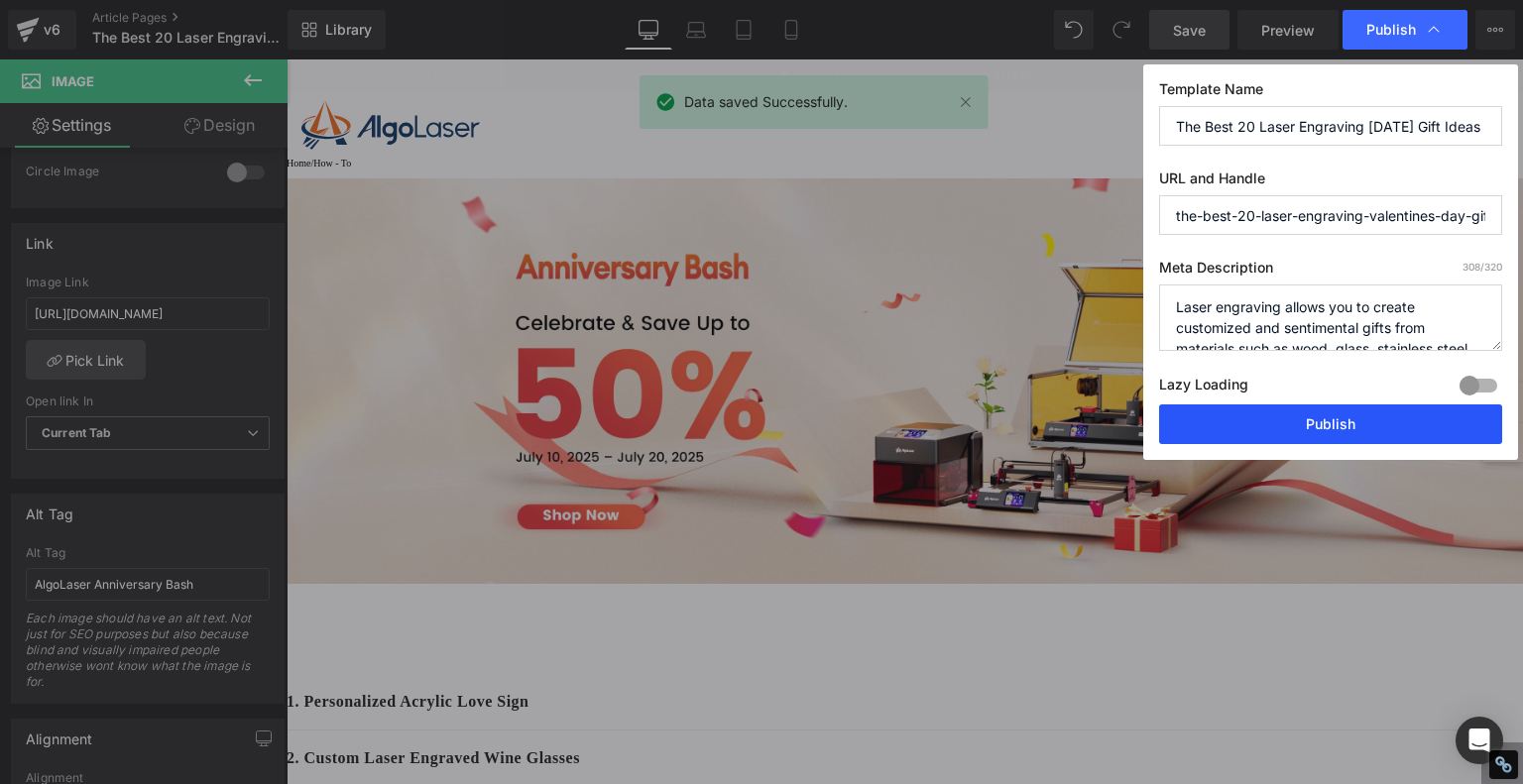click on "Publish" at bounding box center (1331, 424) 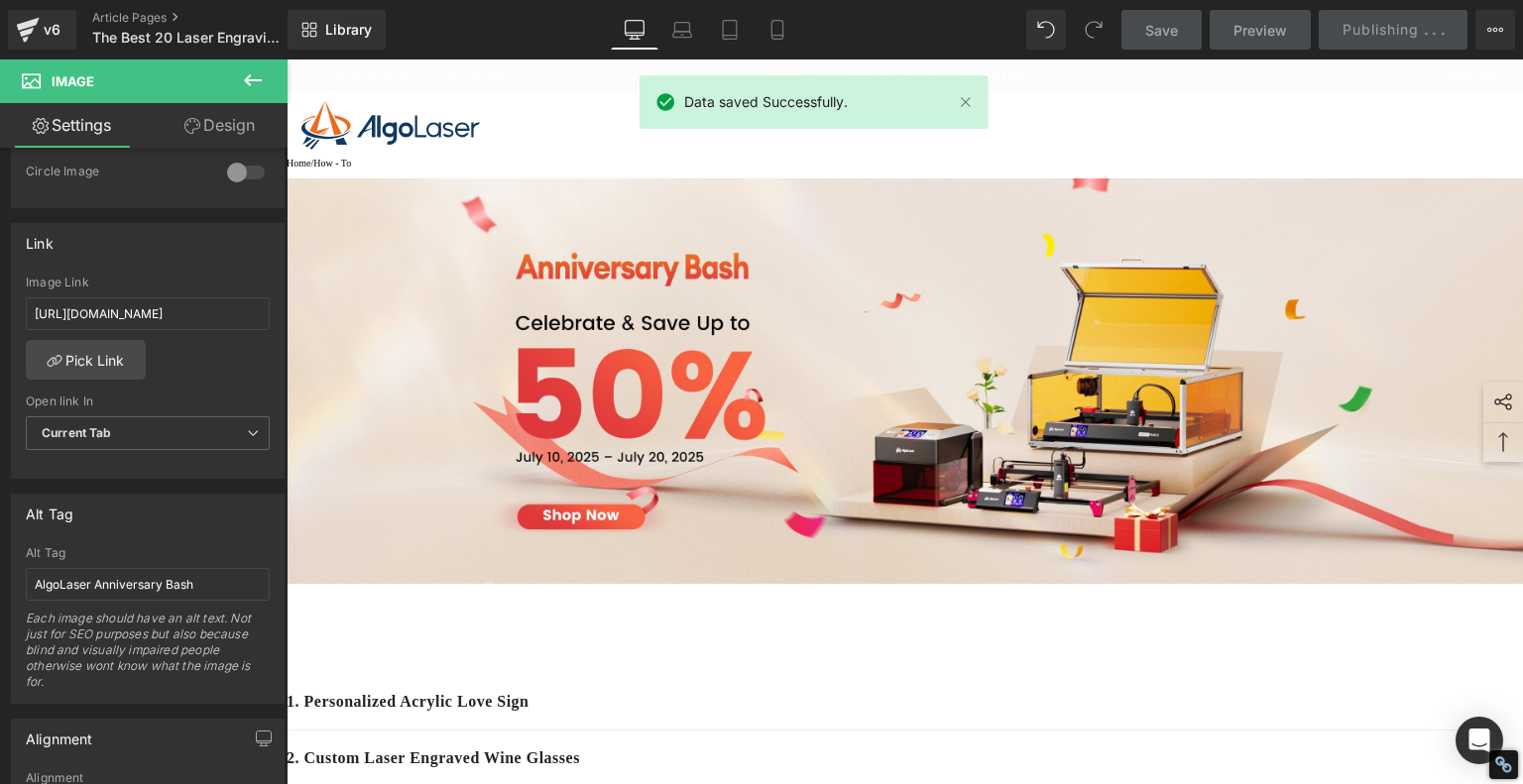 type on "[URL][DOMAIN_NAME]" 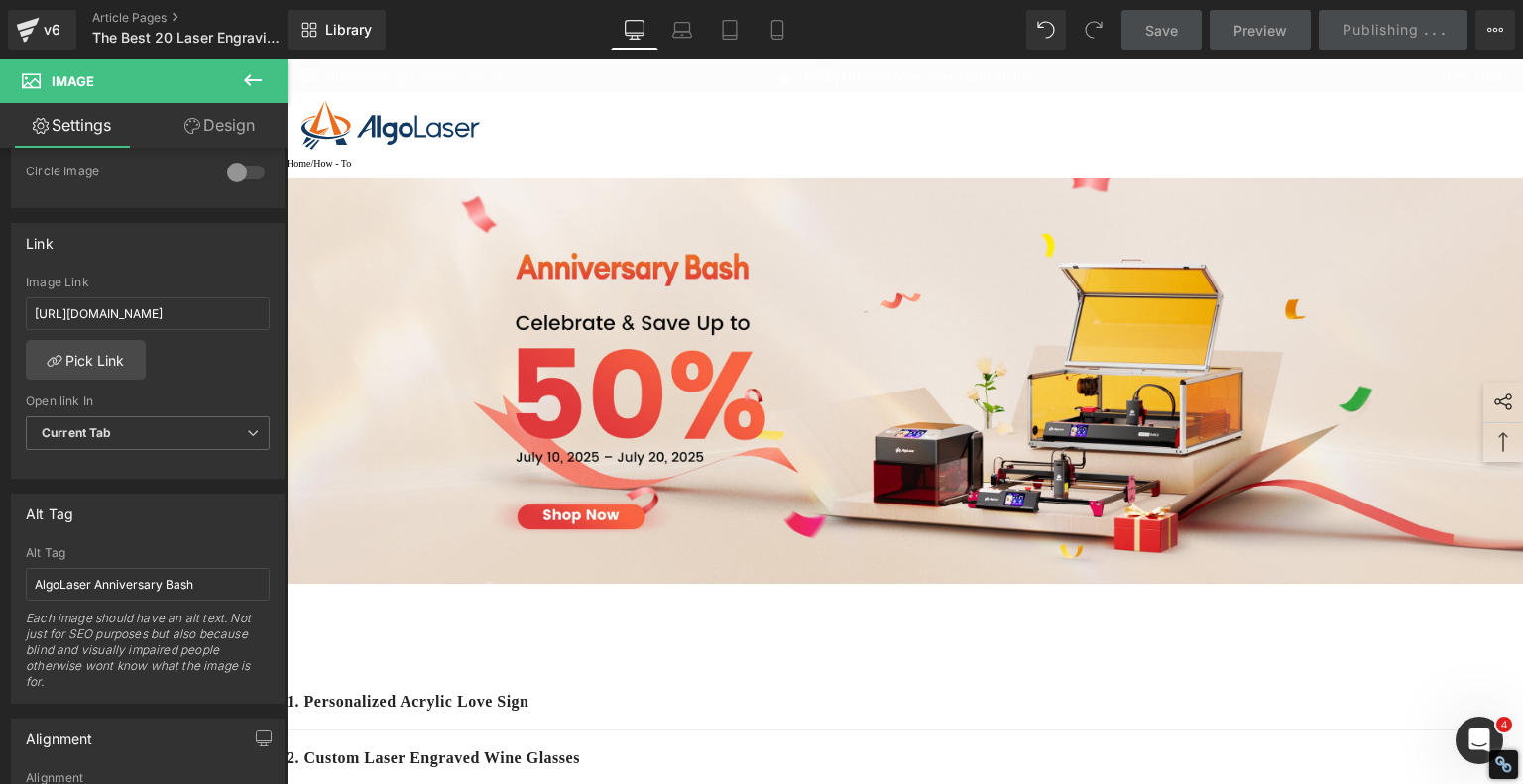 scroll, scrollTop: 0, scrollLeft: 0, axis: both 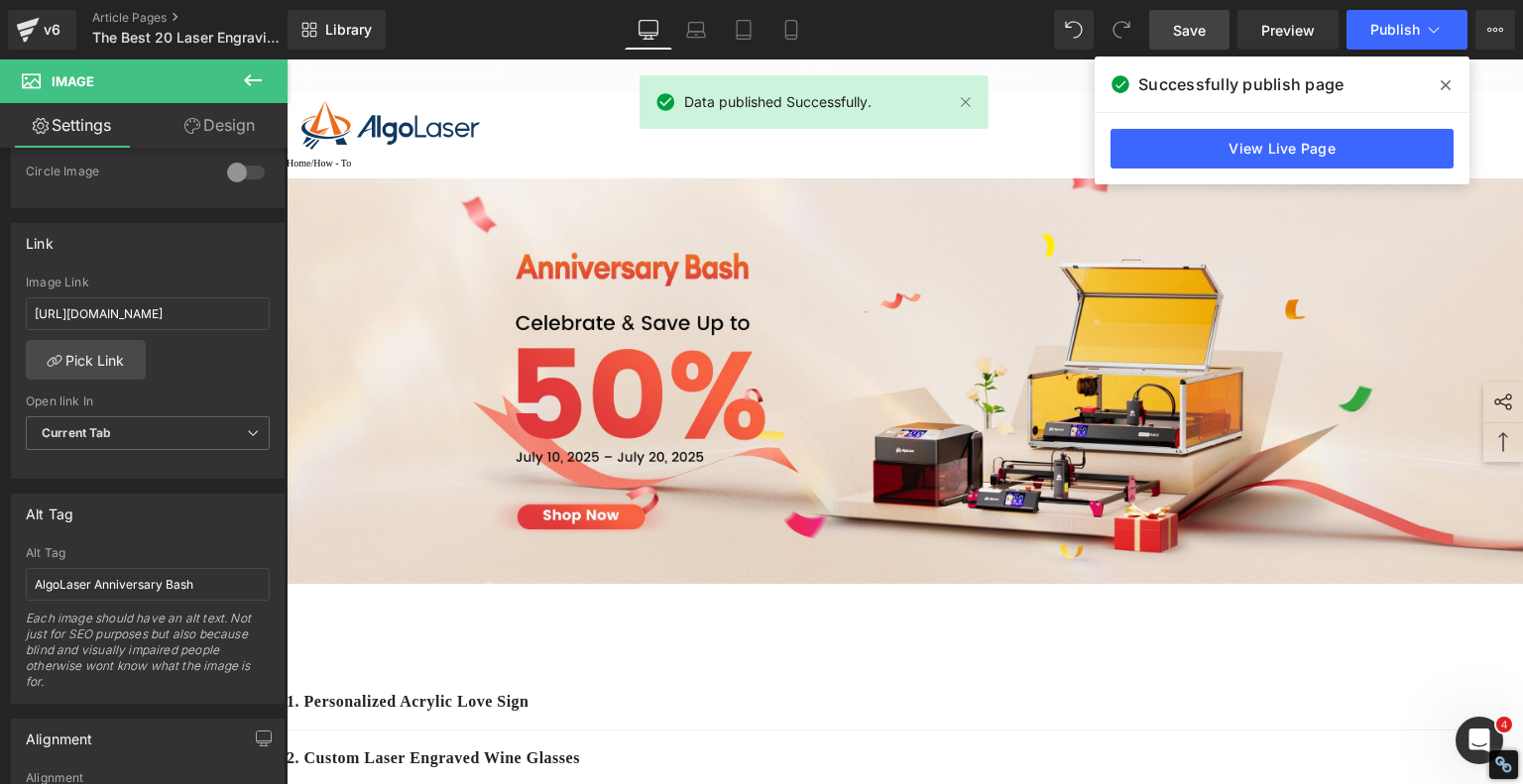 click 